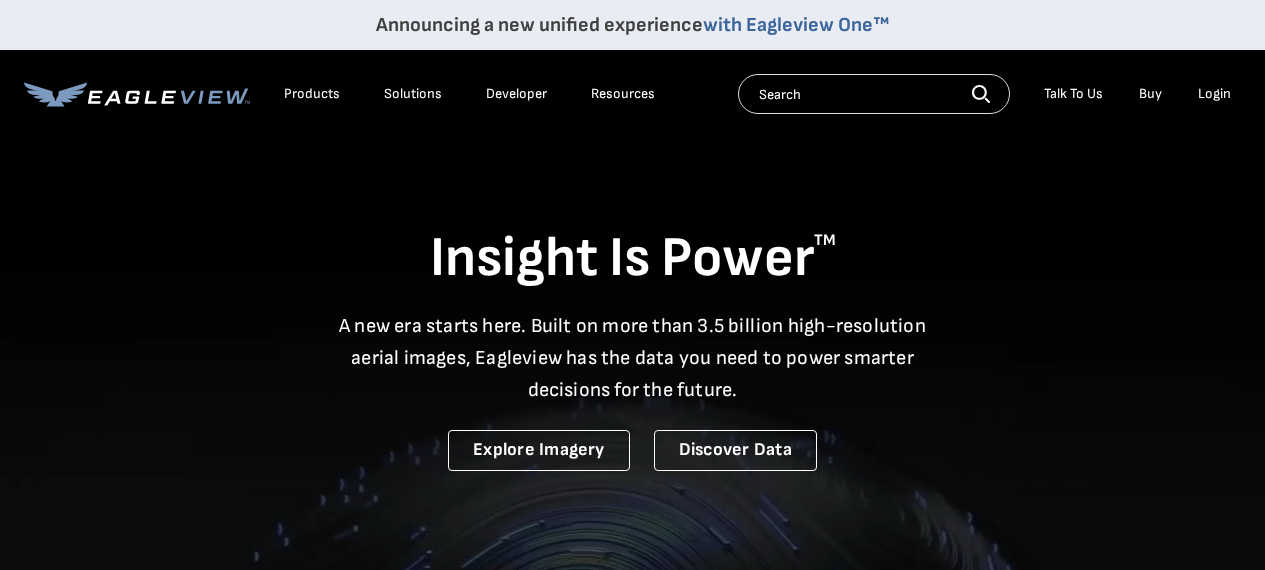 scroll, scrollTop: 0, scrollLeft: 0, axis: both 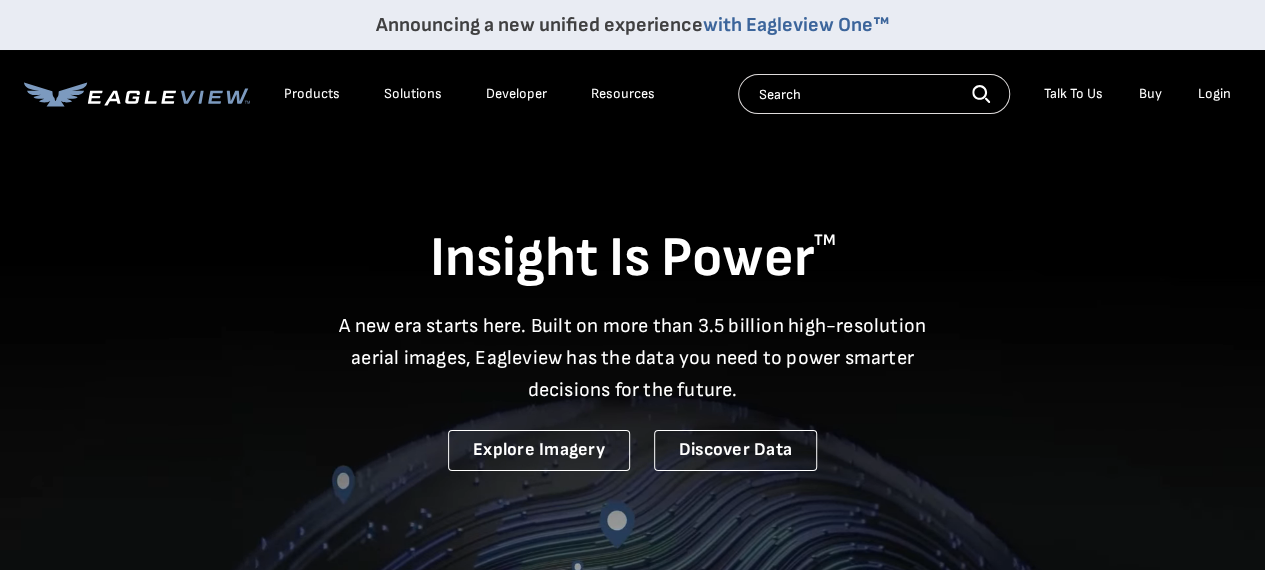 click on "Login" at bounding box center [1214, 94] 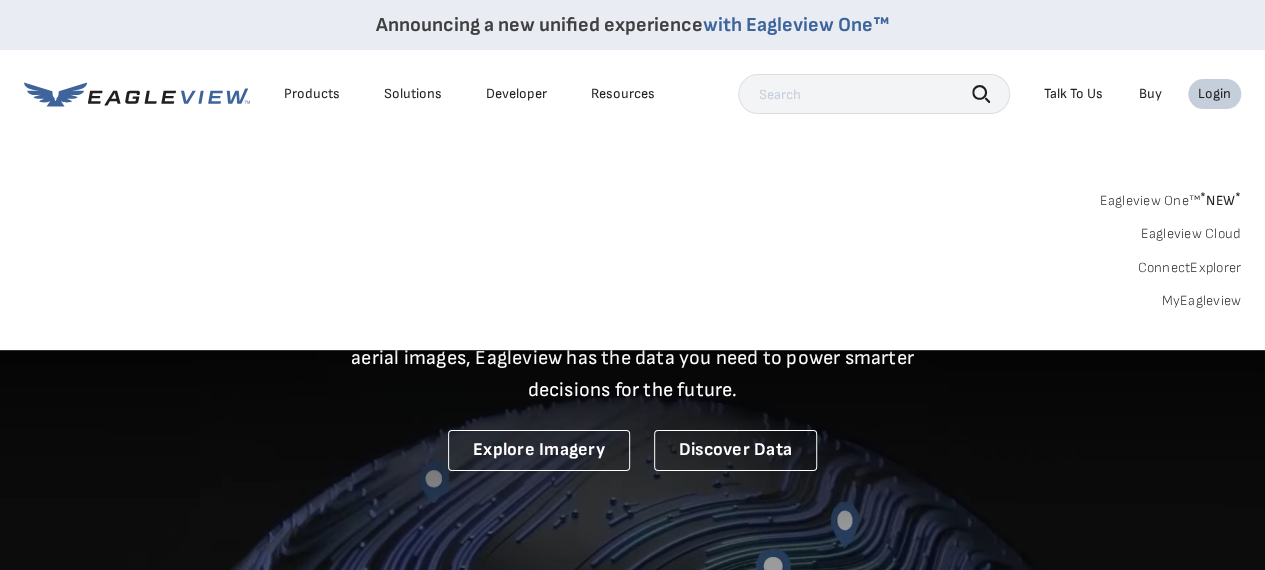 click on "Search
Products
Our Product Areas
Imagery 1-Inch GSD Aerial Imagery   *" at bounding box center (632, 256) 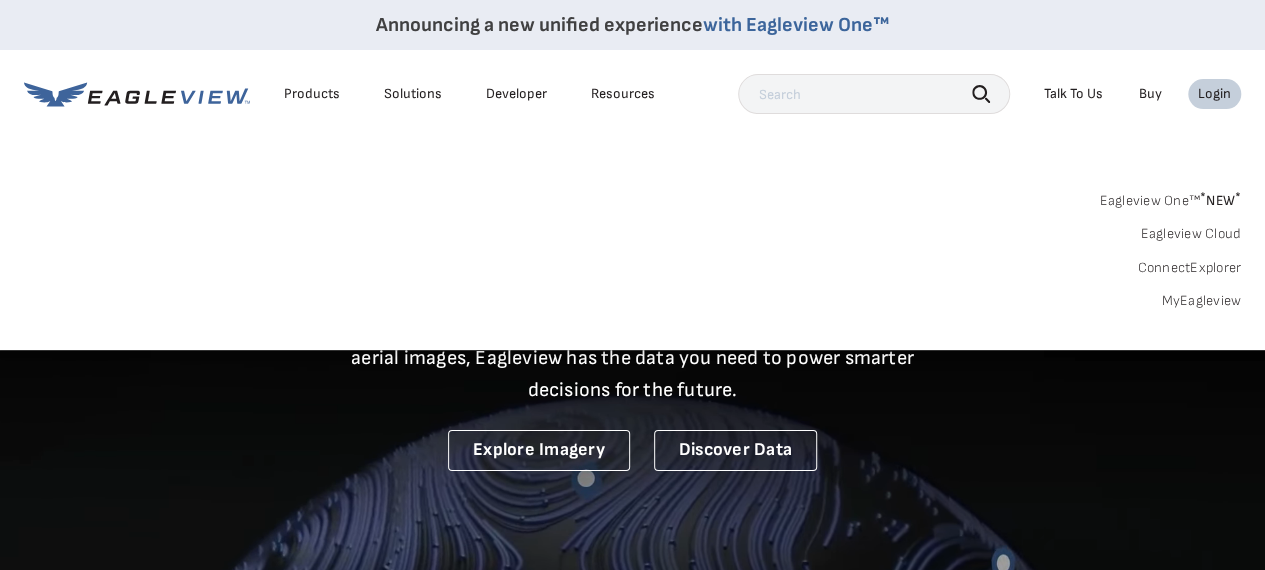 click on "MyEagleview" at bounding box center [1201, 301] 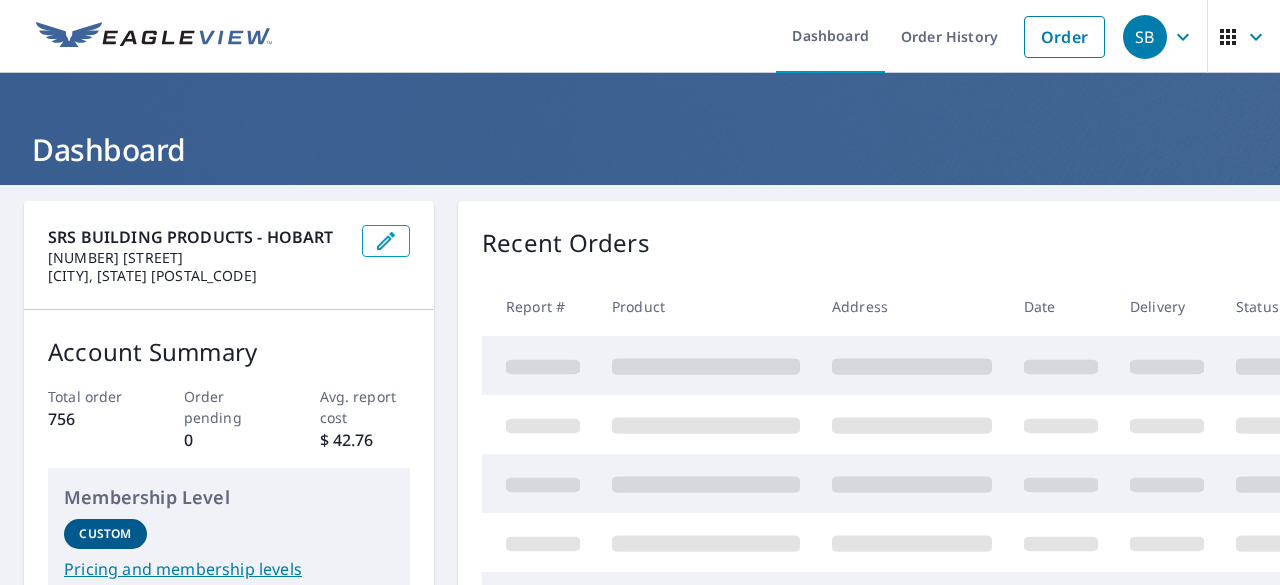 scroll, scrollTop: 0, scrollLeft: 0, axis: both 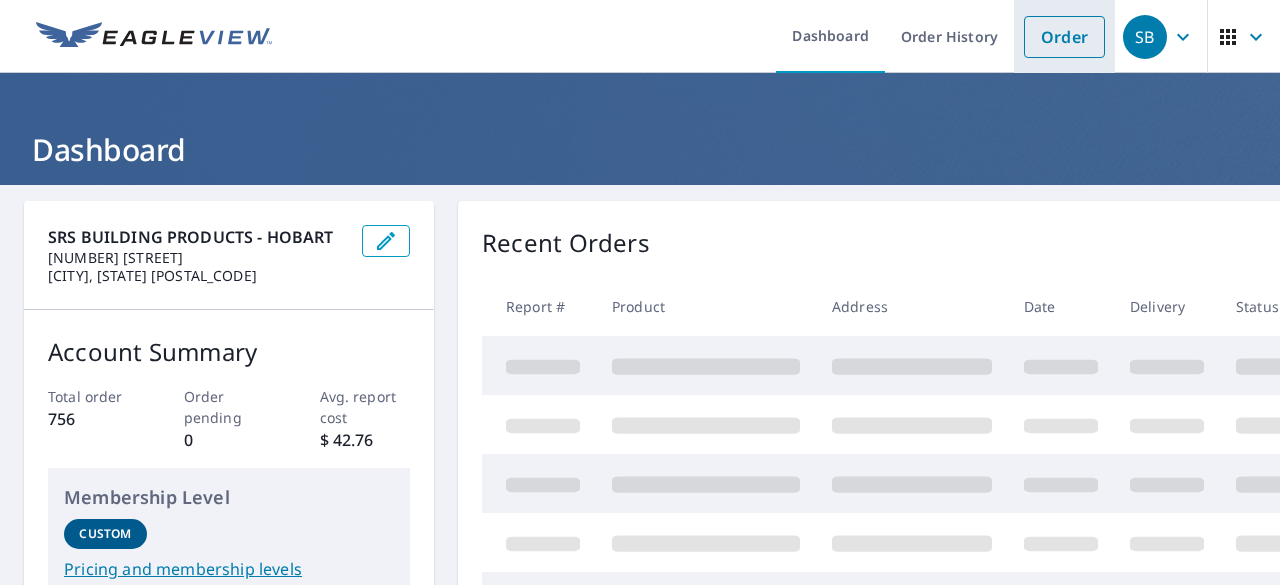 click on "Order" at bounding box center (1064, 37) 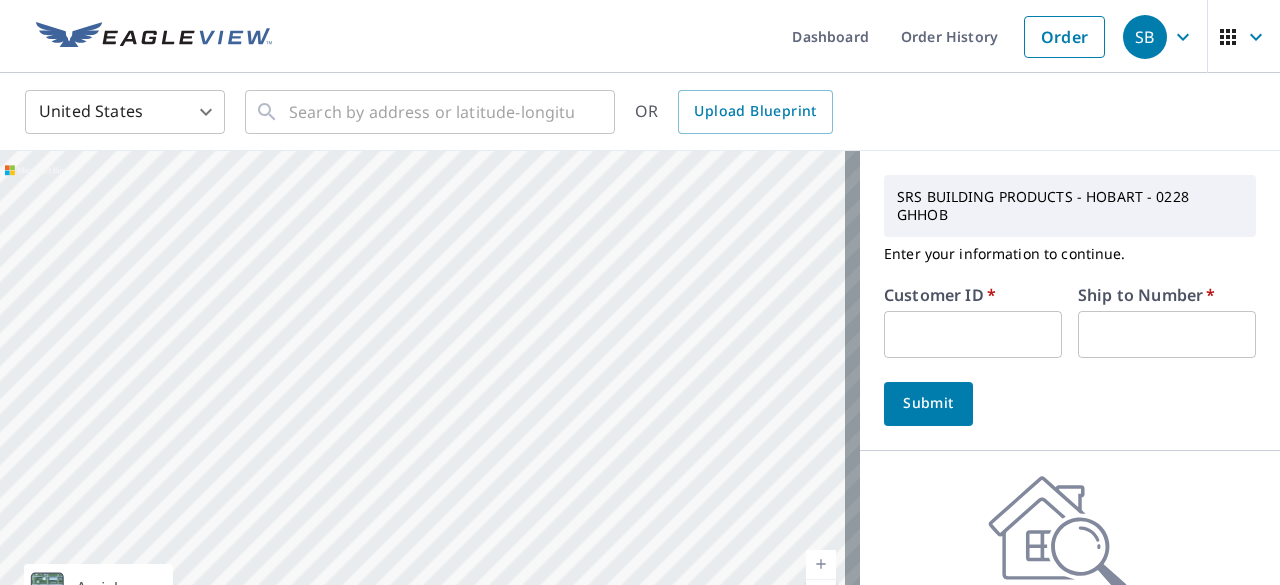 click at bounding box center (973, 334) 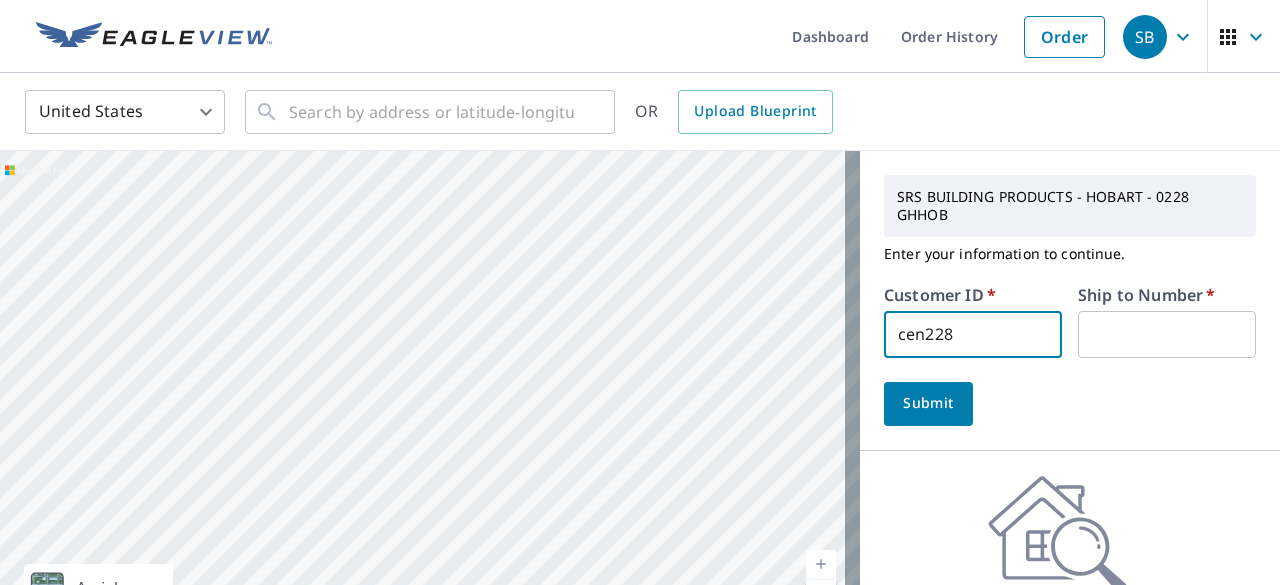 type on "cen228" 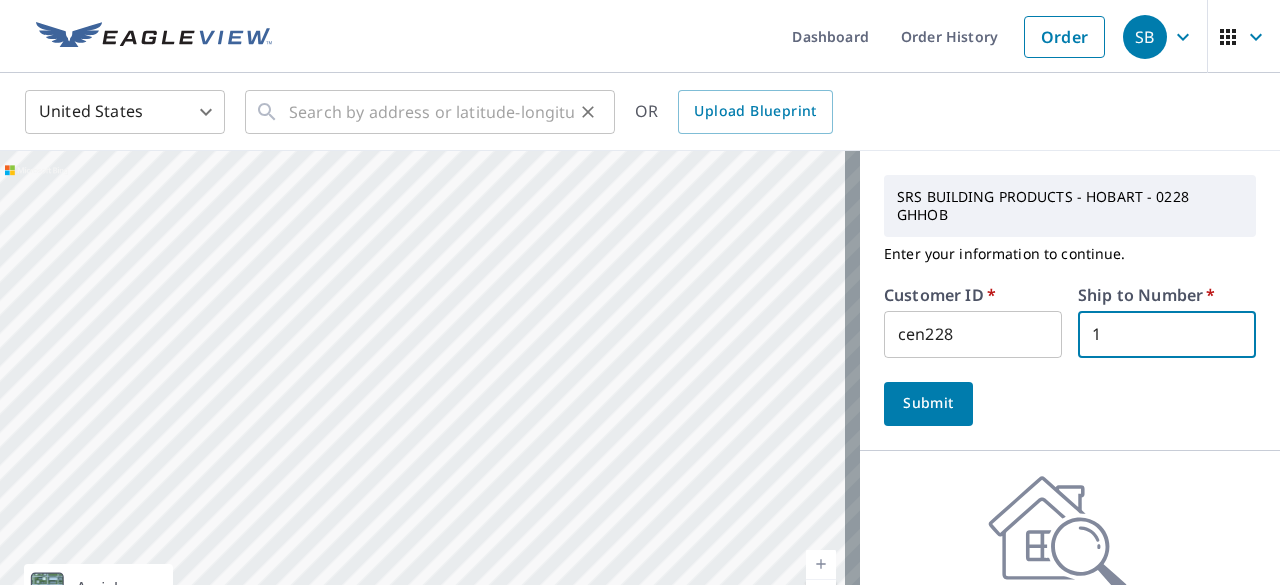 type on "1" 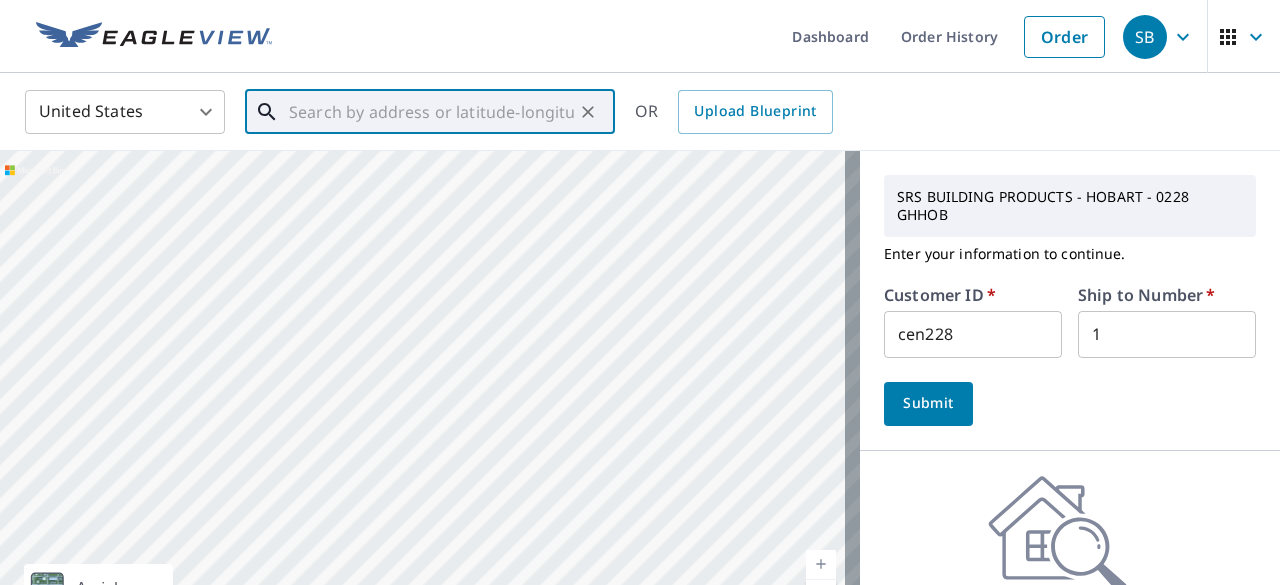 click at bounding box center (431, 112) 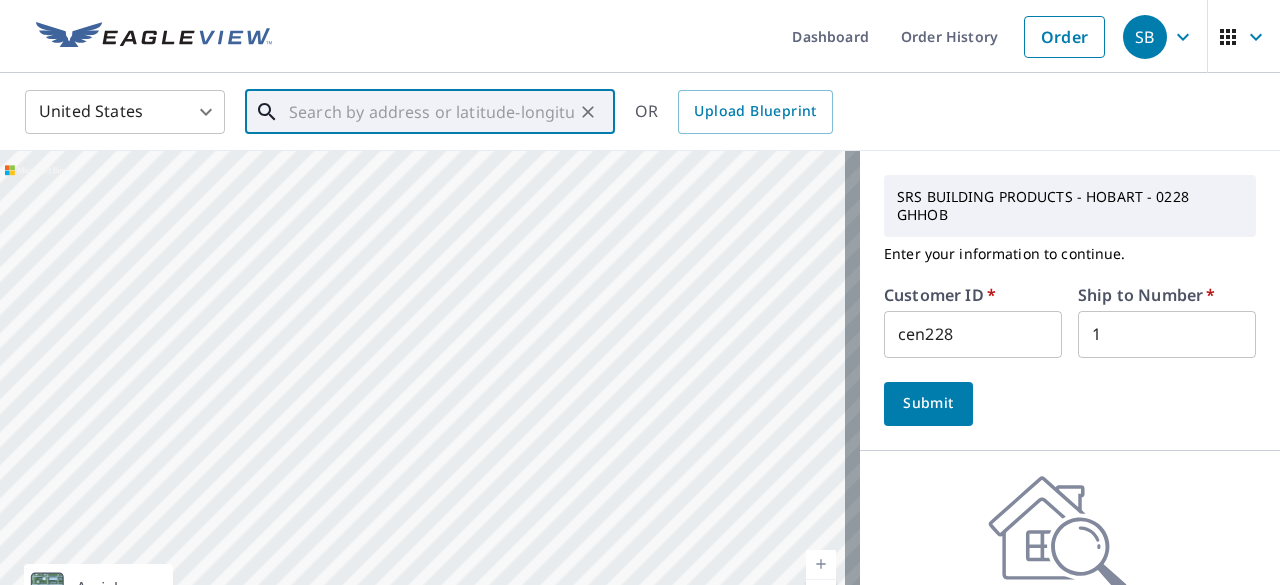 paste on "10210 St. James Place, Munster" 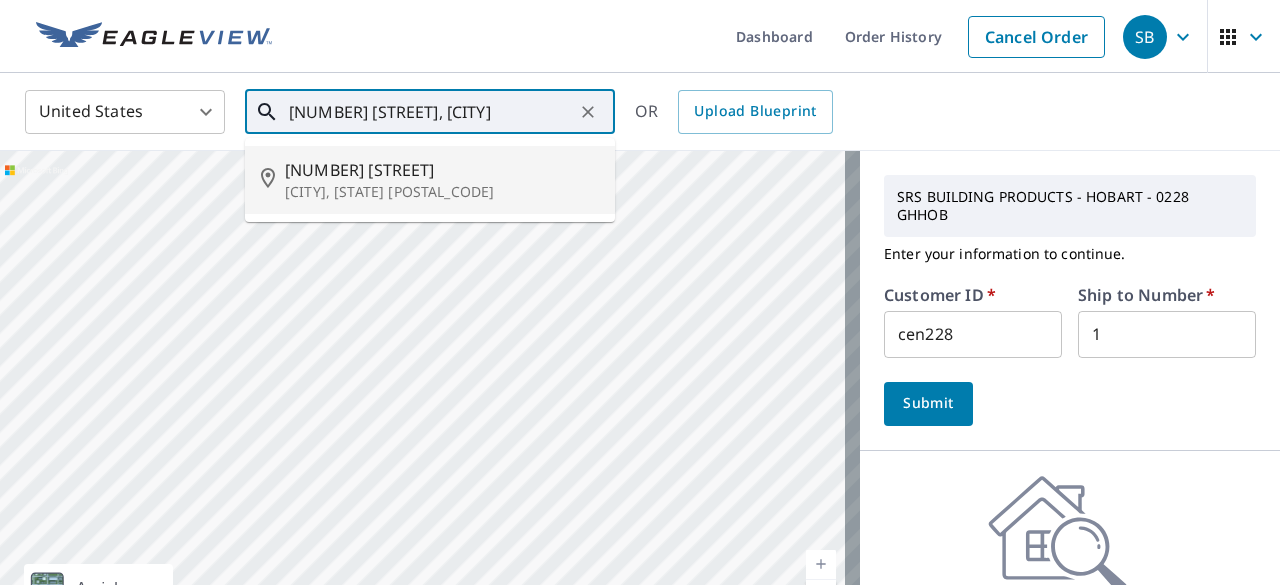 click on "10210 Saint James Pl" at bounding box center (442, 170) 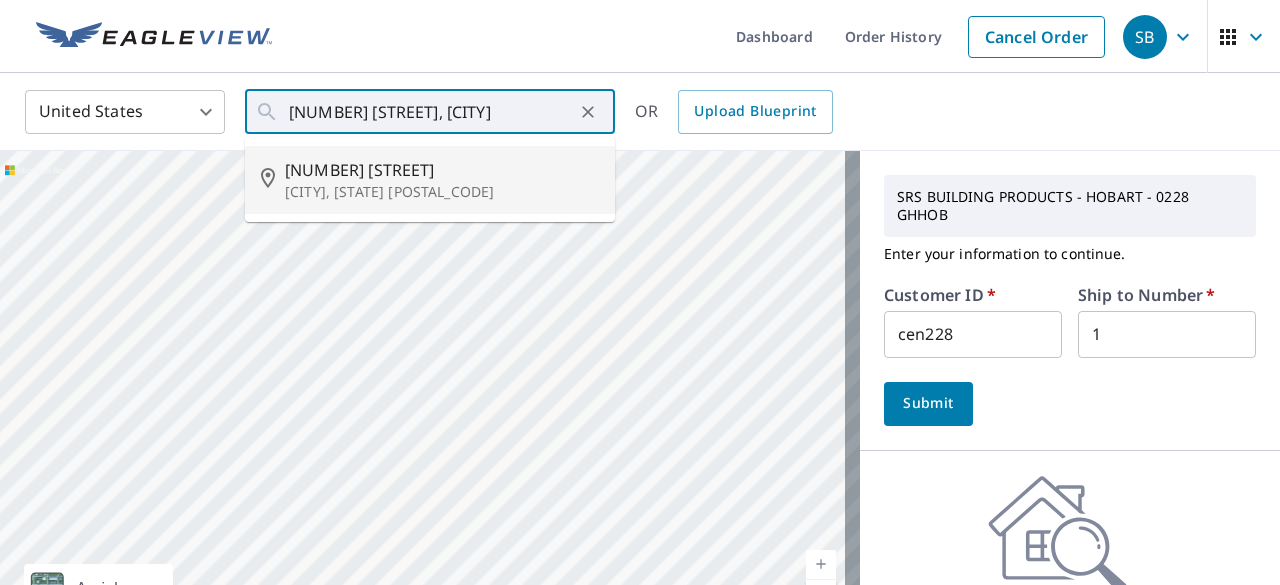 type on "10210 Saint James Pl Munster, IN 46321" 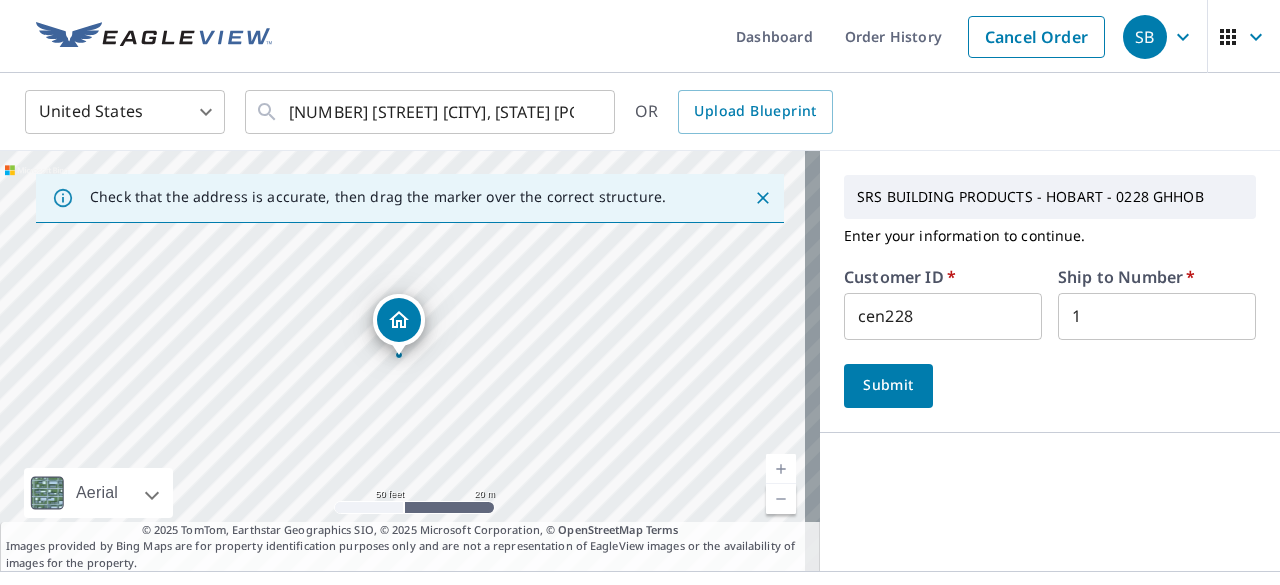 click on "10210 Saint James Pl Munster, IN 46321" at bounding box center [410, 361] 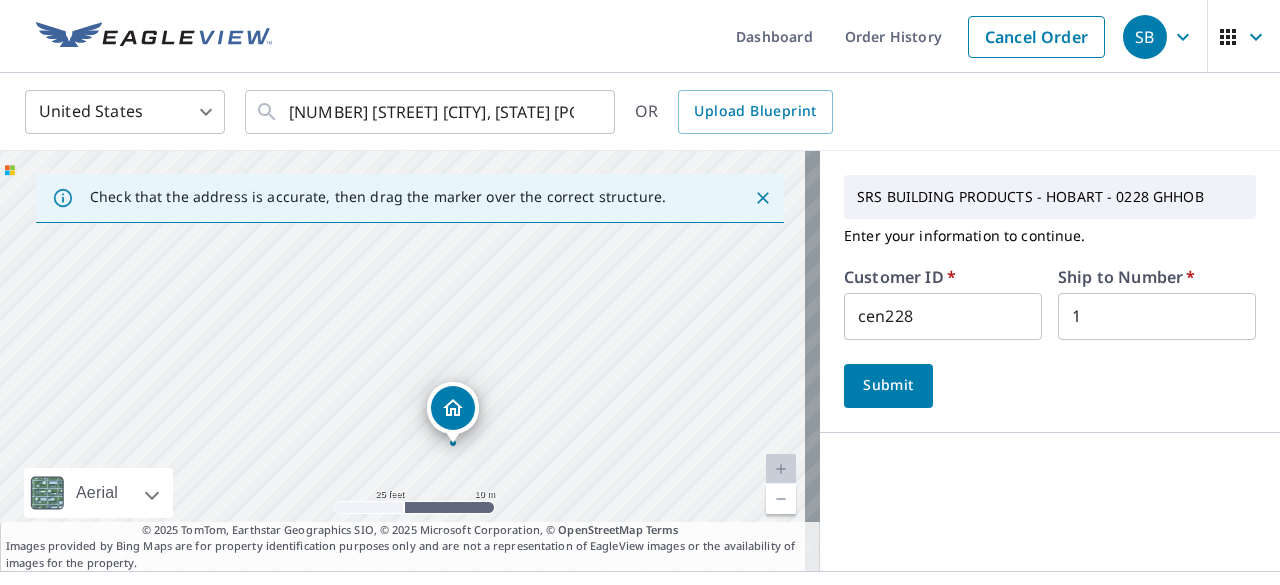 drag, startPoint x: 433, startPoint y: 290, endPoint x: 461, endPoint y: 471, distance: 183.15294 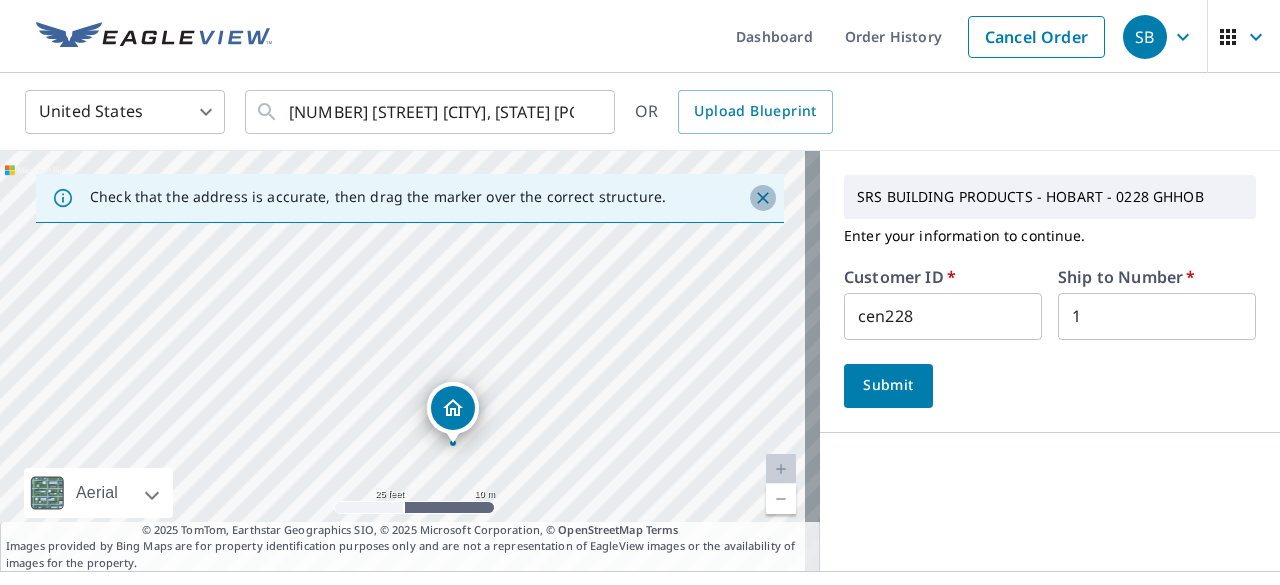 click 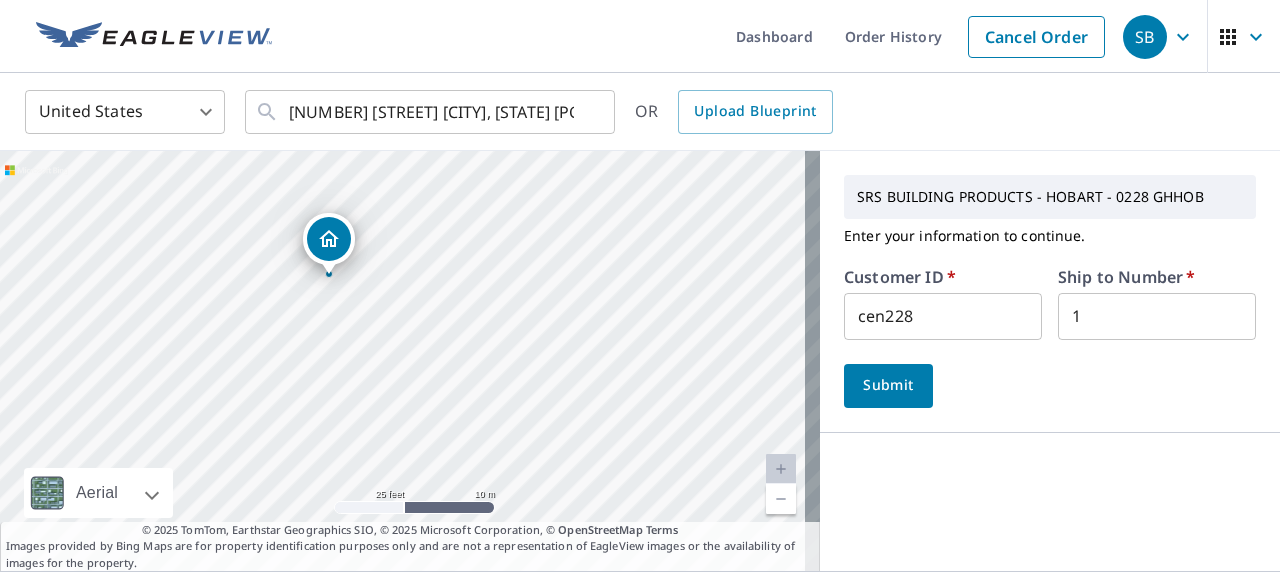 drag, startPoint x: 226, startPoint y: 348, endPoint x: 152, endPoint y: 265, distance: 111.19802 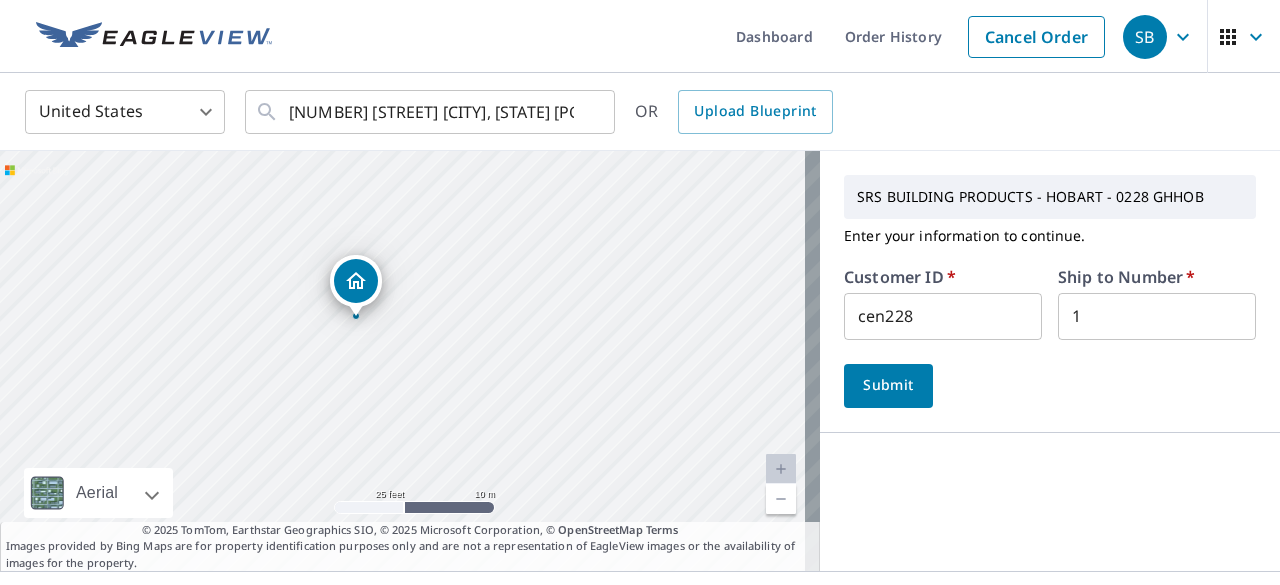 drag, startPoint x: 274, startPoint y: 285, endPoint x: 301, endPoint y: 327, distance: 49.92995 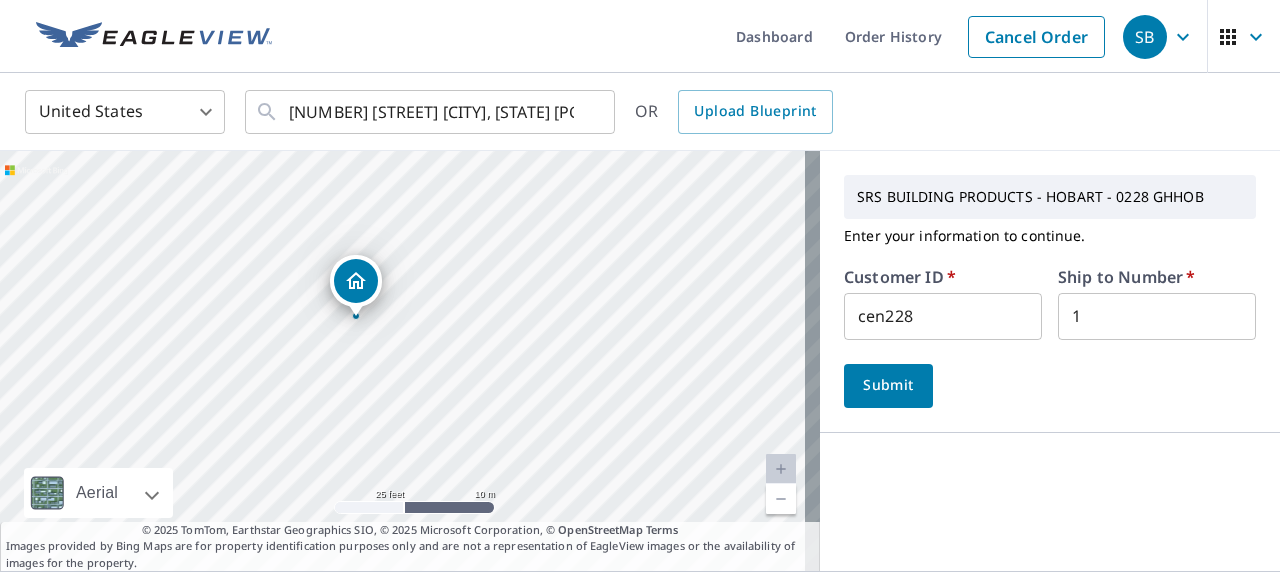 click on "Submit" at bounding box center [888, 385] 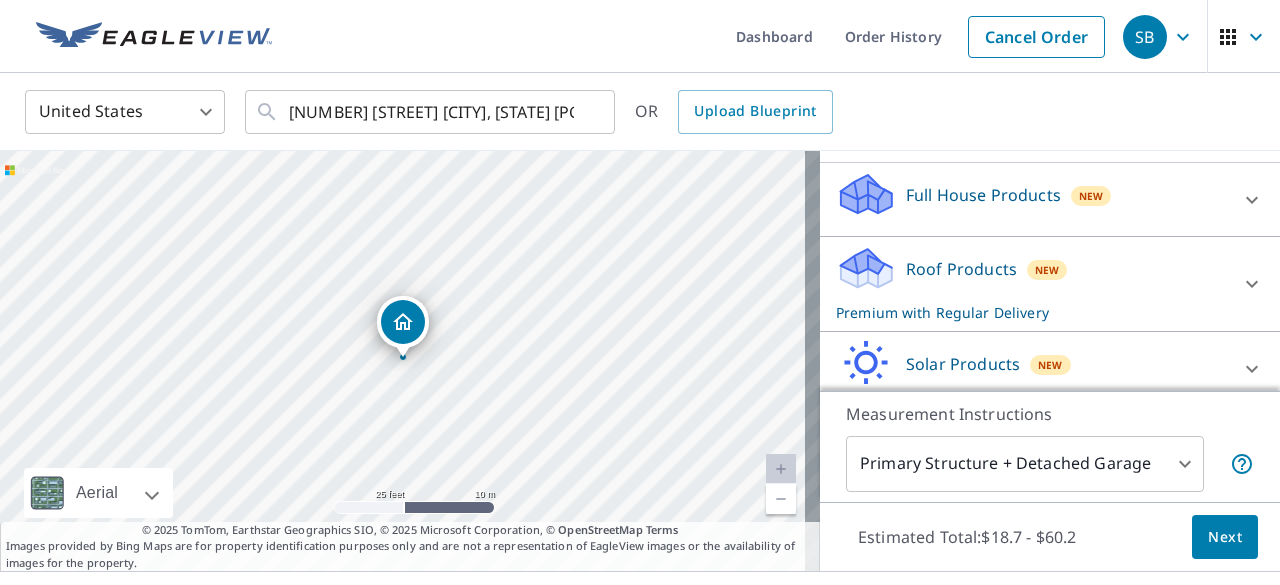 scroll, scrollTop: 424, scrollLeft: 0, axis: vertical 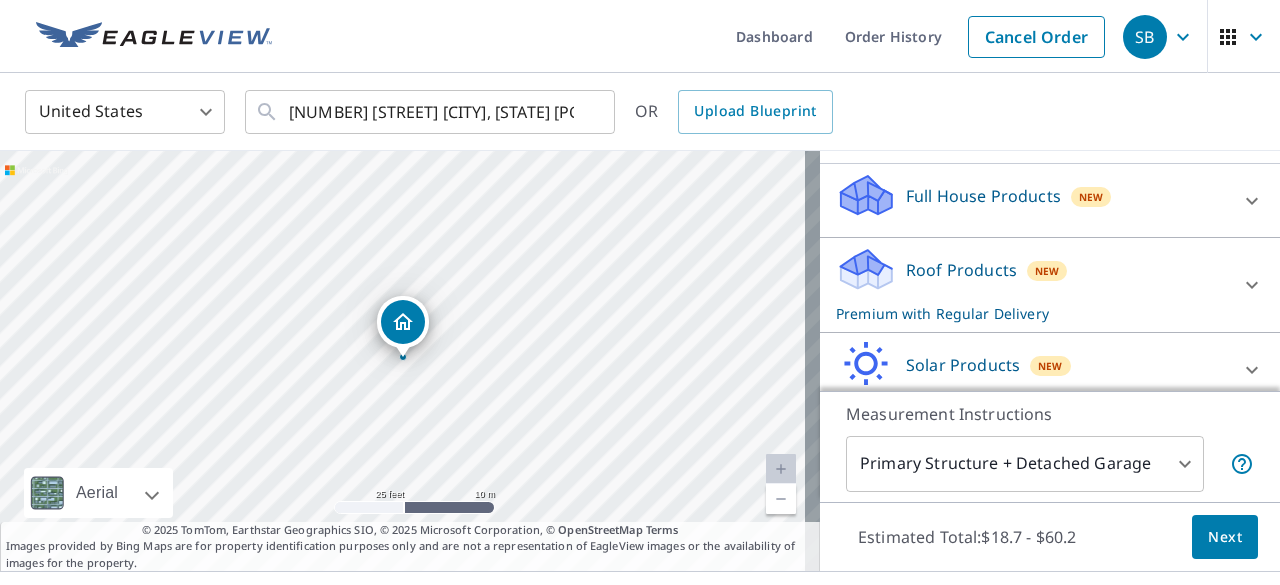 click 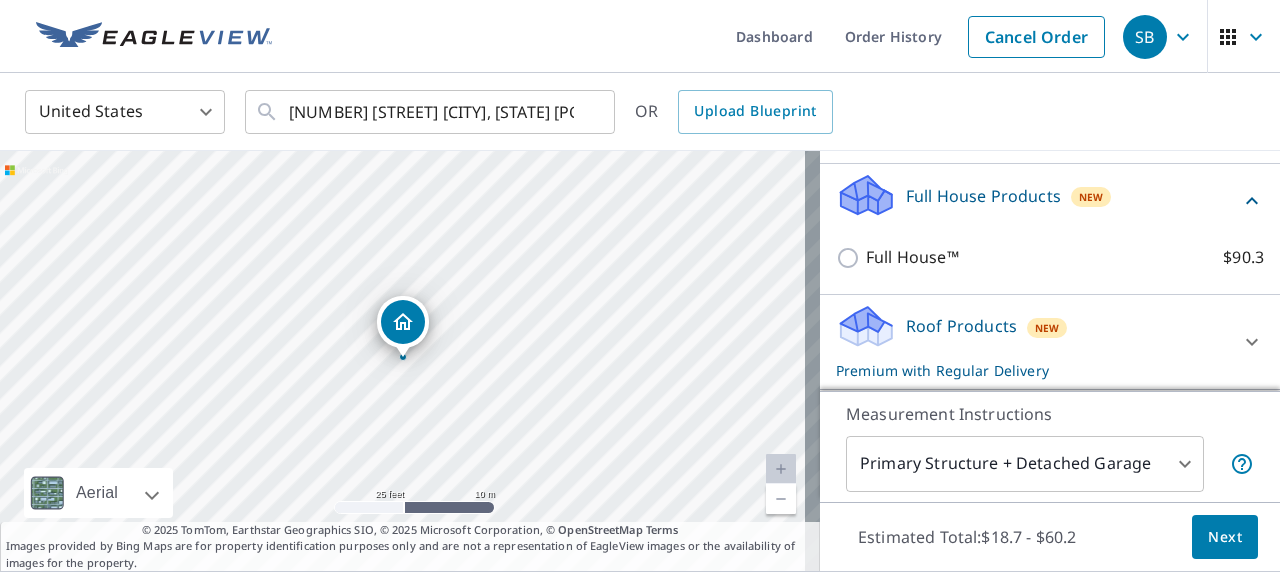 click on "Full House Products" at bounding box center (983, 196) 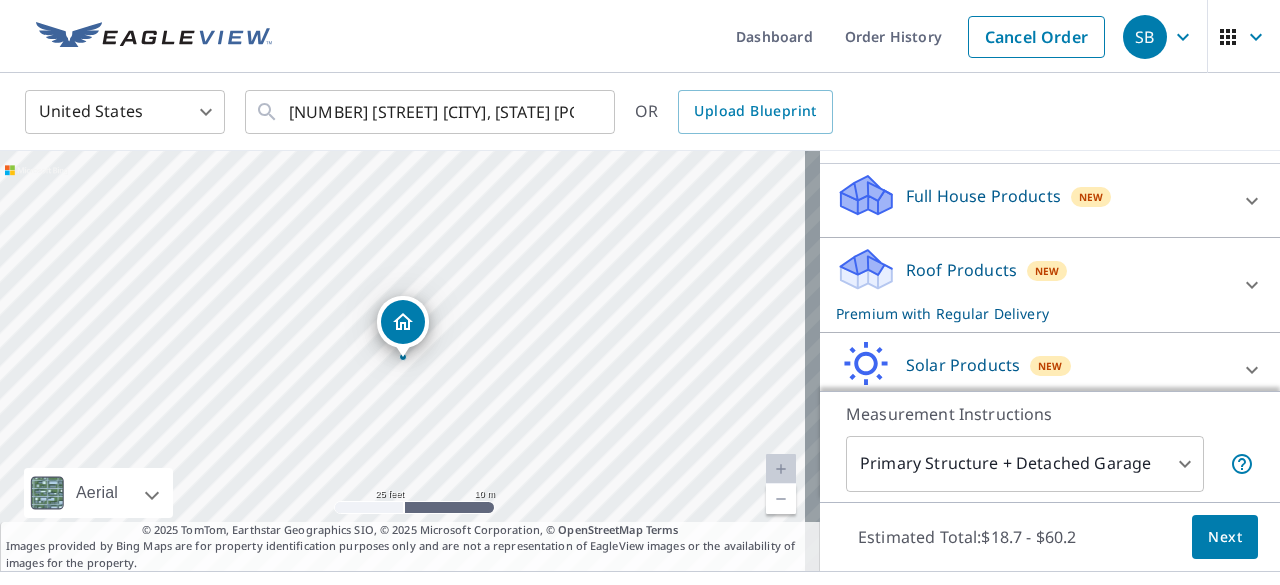 click on "Full House Products" at bounding box center [983, 196] 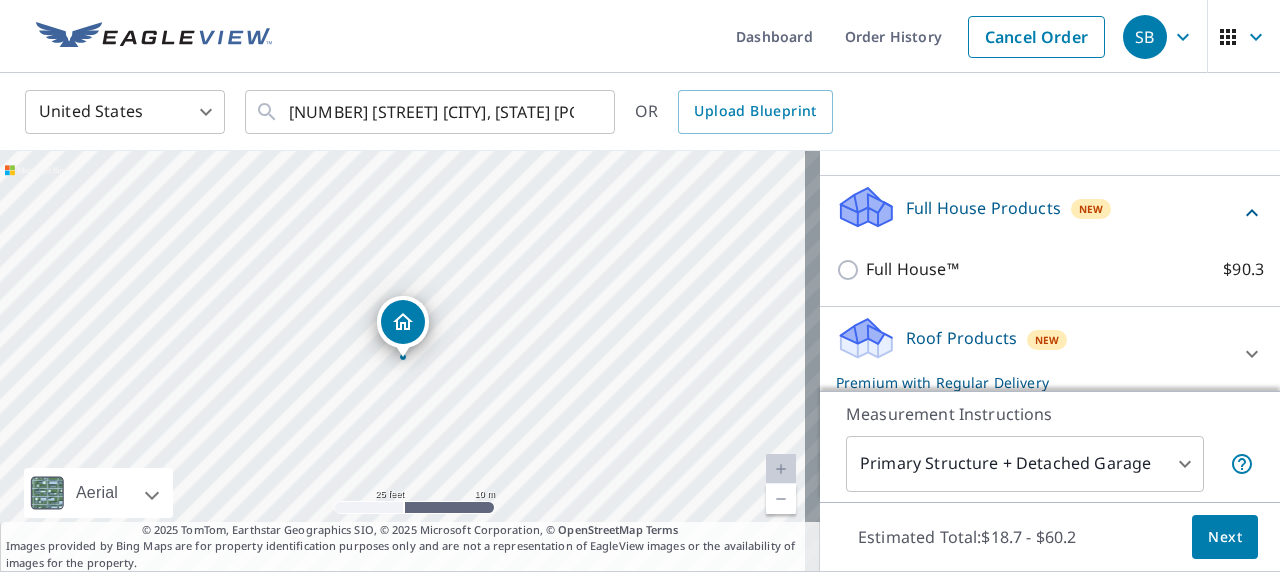 scroll, scrollTop: 411, scrollLeft: 0, axis: vertical 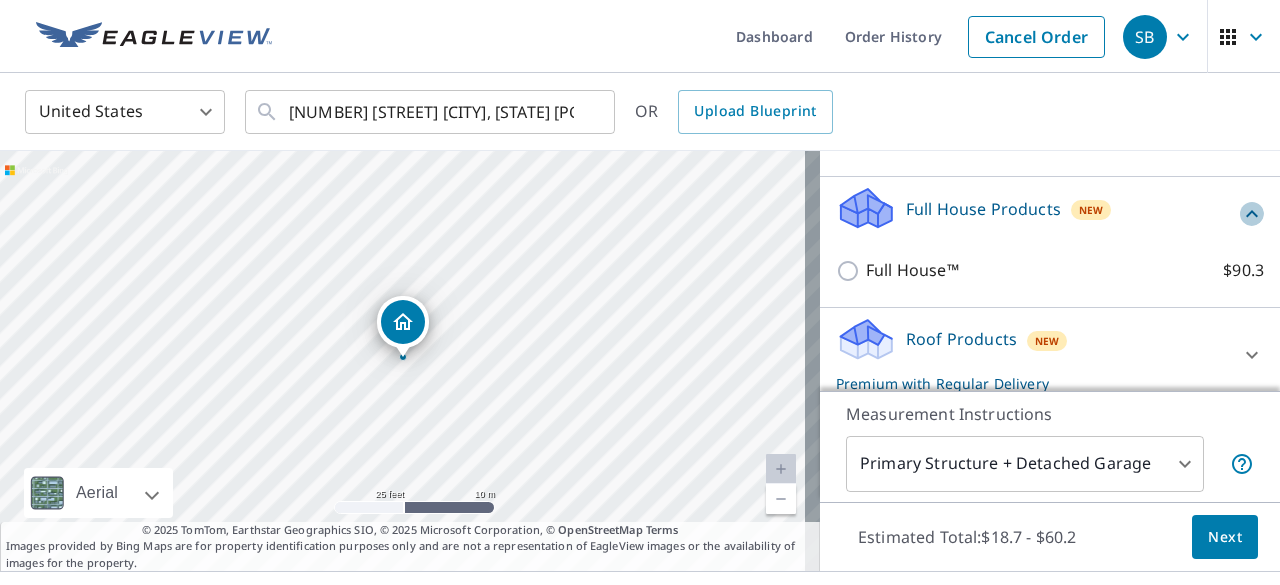 click 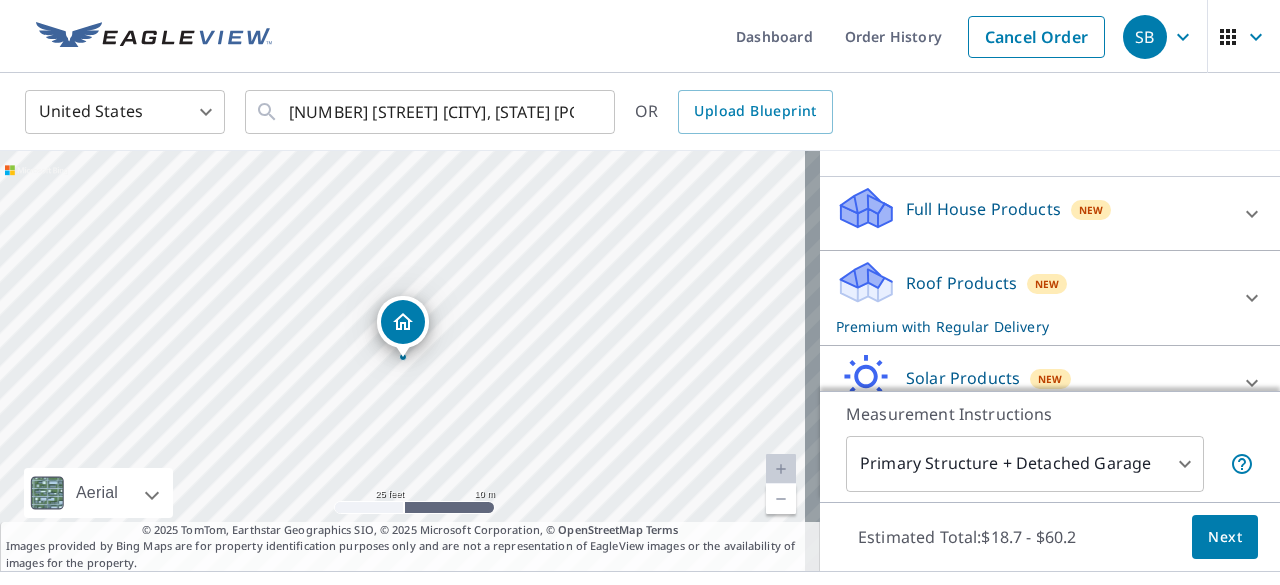 scroll, scrollTop: 487, scrollLeft: 0, axis: vertical 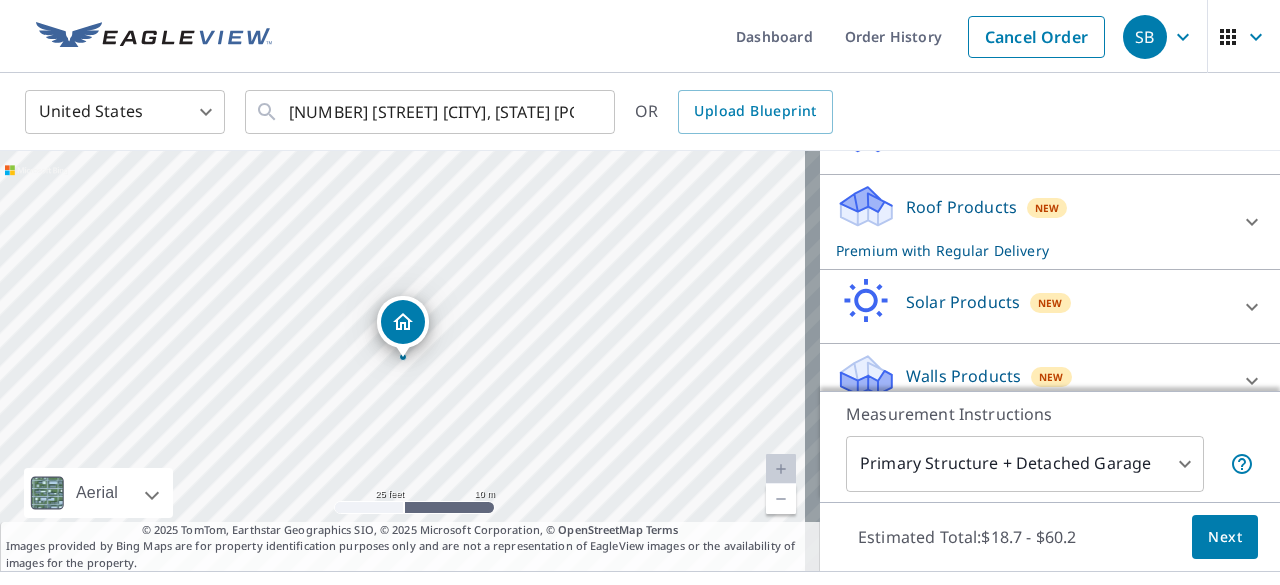 click 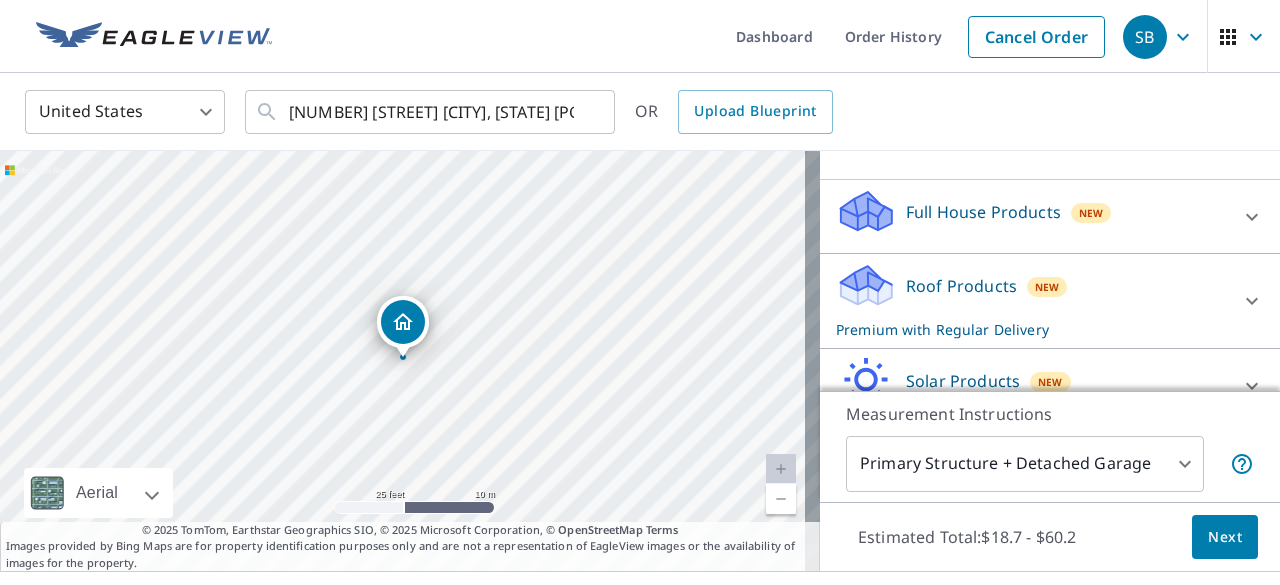 scroll, scrollTop: 406, scrollLeft: 0, axis: vertical 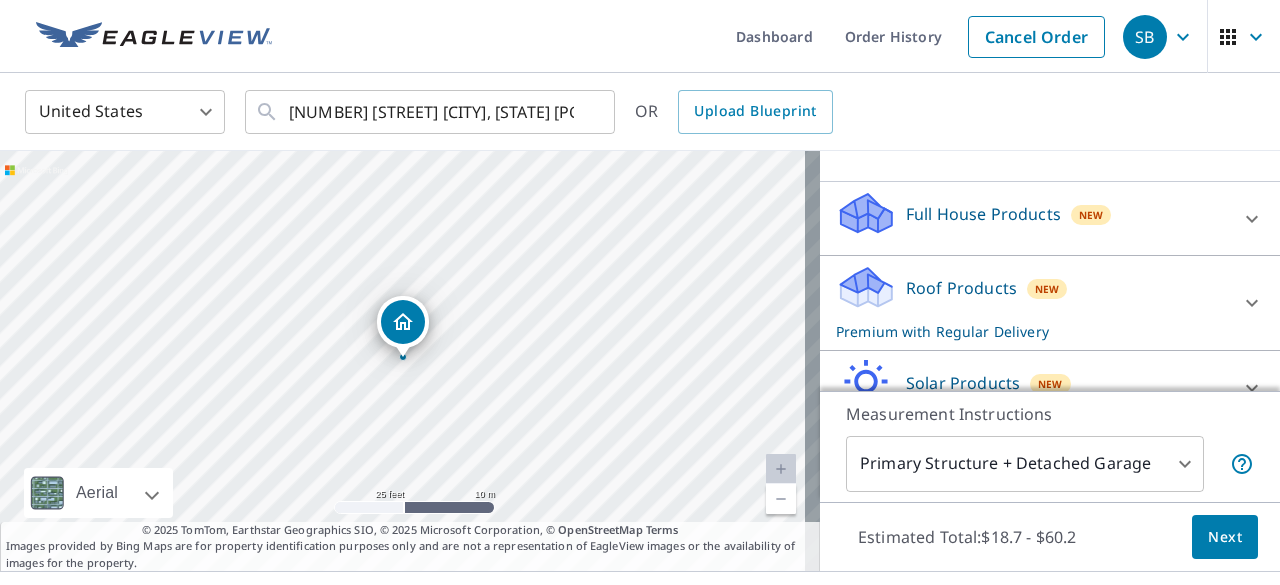 click on "Full House Products" at bounding box center (983, 214) 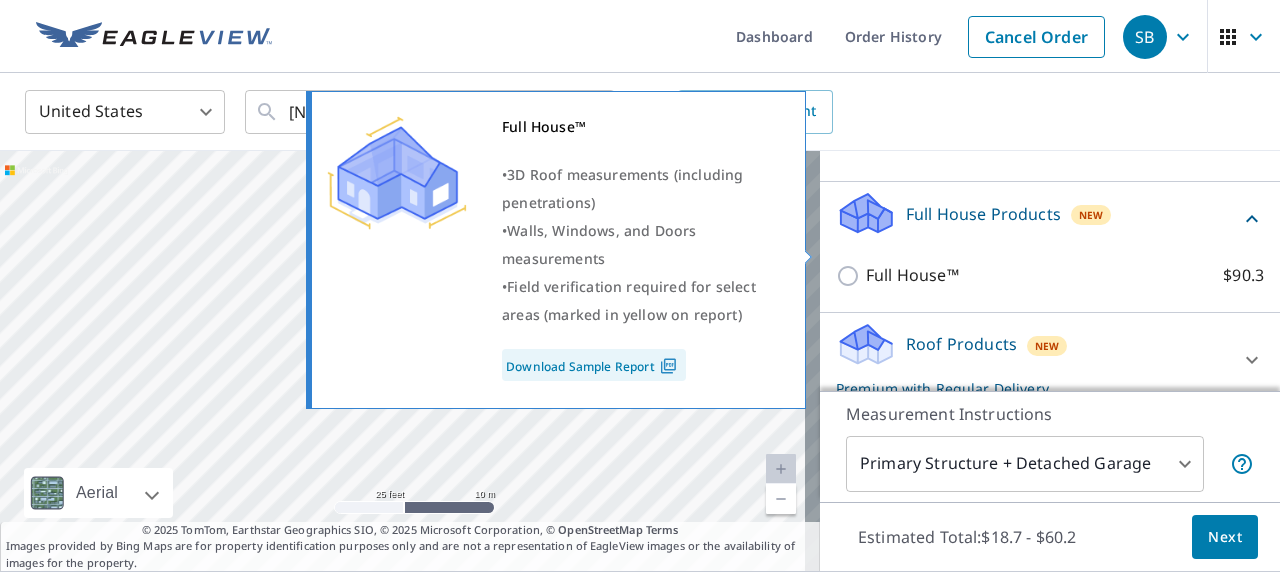click on "Download Sample Report" at bounding box center [594, 365] 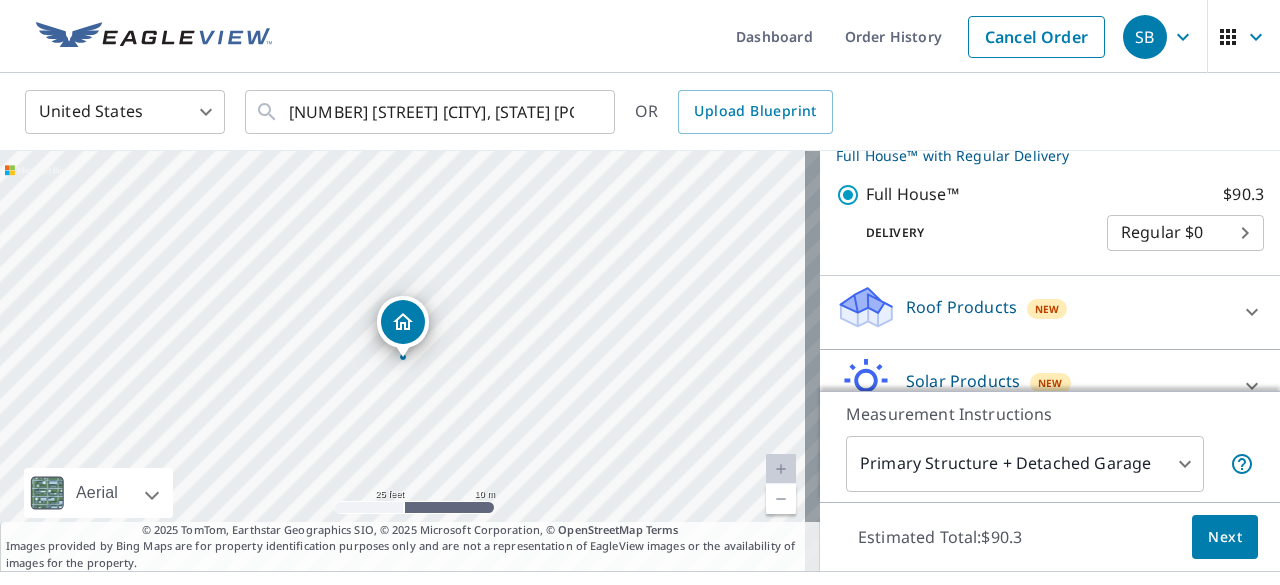 scroll, scrollTop: 702, scrollLeft: 0, axis: vertical 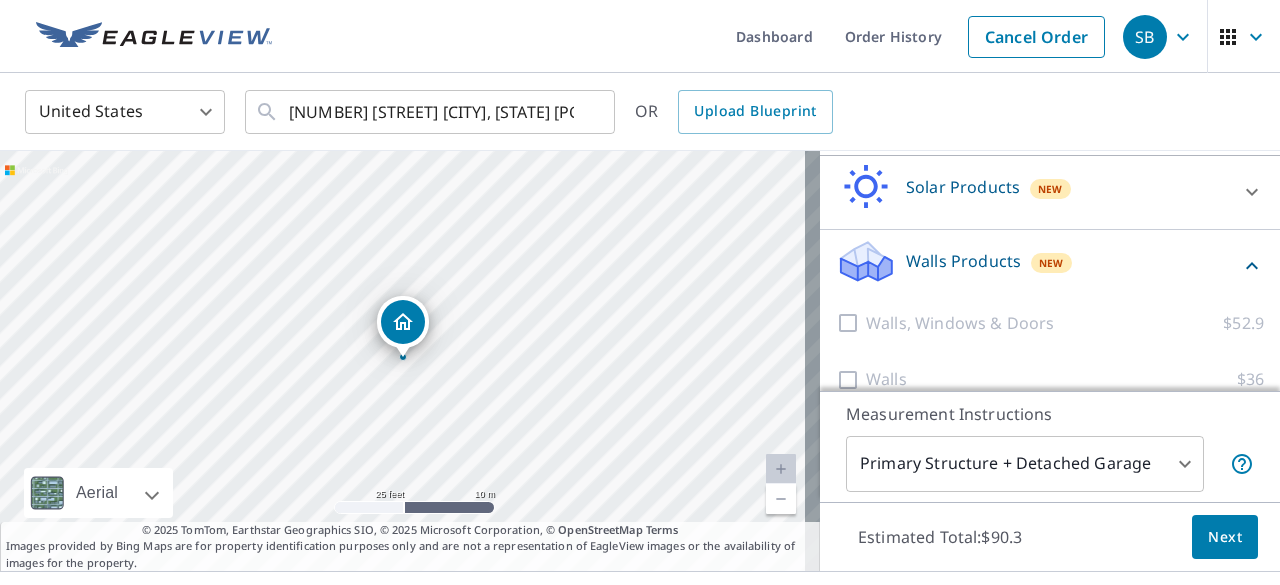 click on "SB SB
Dashboard Order History Cancel Order SB United States US ​ 10210 Saint James Pl Munster, IN 46321 ​ OR Upload Blueprint 10210 Saint James Pl Munster, IN 46321 Aerial Road A standard road map Aerial A detailed look from above Labels Labels 25 feet 10 m © 2025 TomTom, © Vexcel Imaging, © 2025 Microsoft Corporation,  © OpenStreetMap Terms © 2025 TomTom, Earthstar Geographics SIO, © 2025 Microsoft Corporation, ©   OpenStreetMap   Terms Images provided by Bing Maps are for property identification purposes only and are not a representation of EagleView images or the availability of images for the property. Your SRS information has been confirmed SRS BUILDING PRODUCTS - HOBART - 0228 GHHOB CUSTOMER ID cen228 SHIP TO NUMBER 1 PROPERTY TYPE Residential Commercial Multi-Family This is a complex BUILDING ID 10210 Saint James Pl, Munster, IN, 46321 Full House Products New Full House™ with Regular Delivery Full House™ $90.3 Delivery Regular $0 8 ​ Roof Products New Premium $18.7 - $60.2 $16.42" at bounding box center [640, 292] 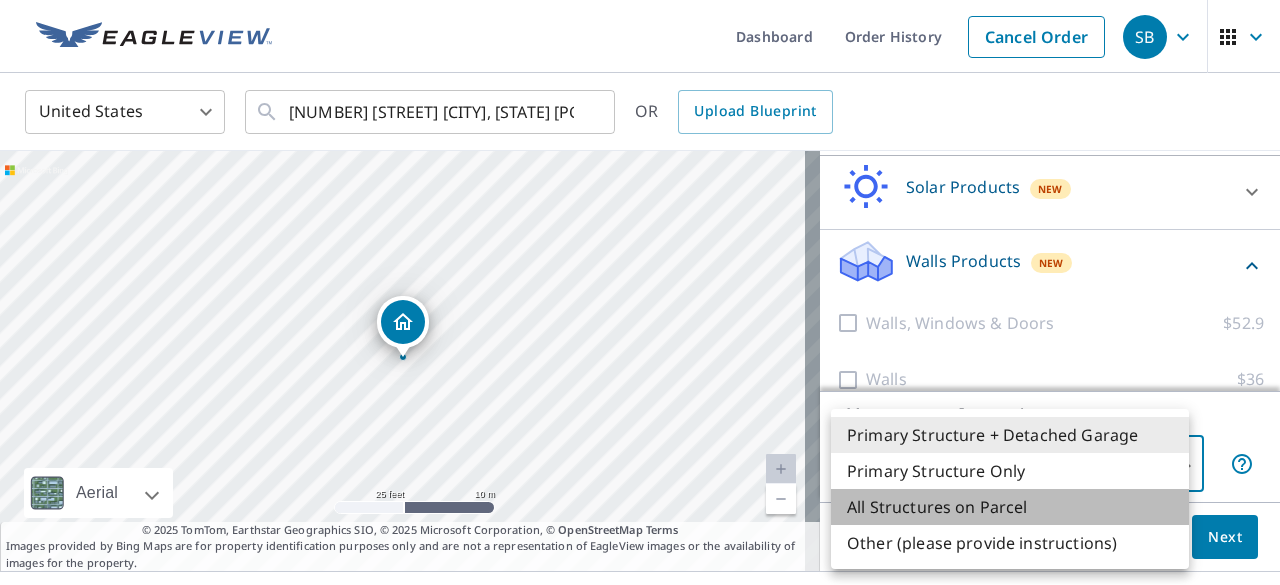 click on "All Structures on Parcel" at bounding box center [1010, 507] 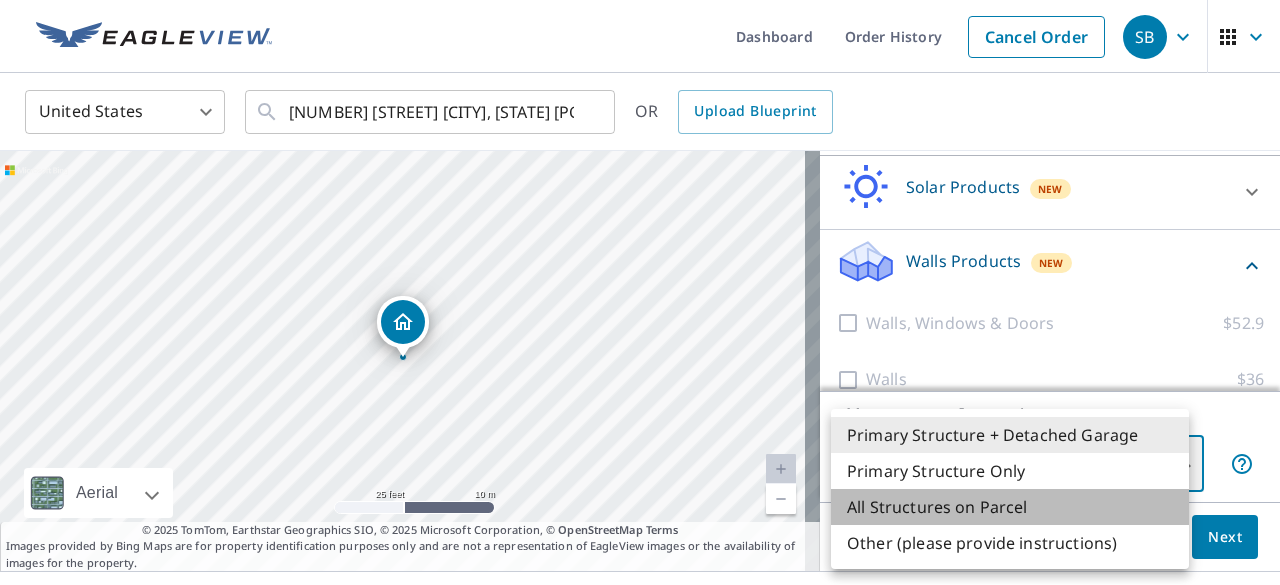 type on "3" 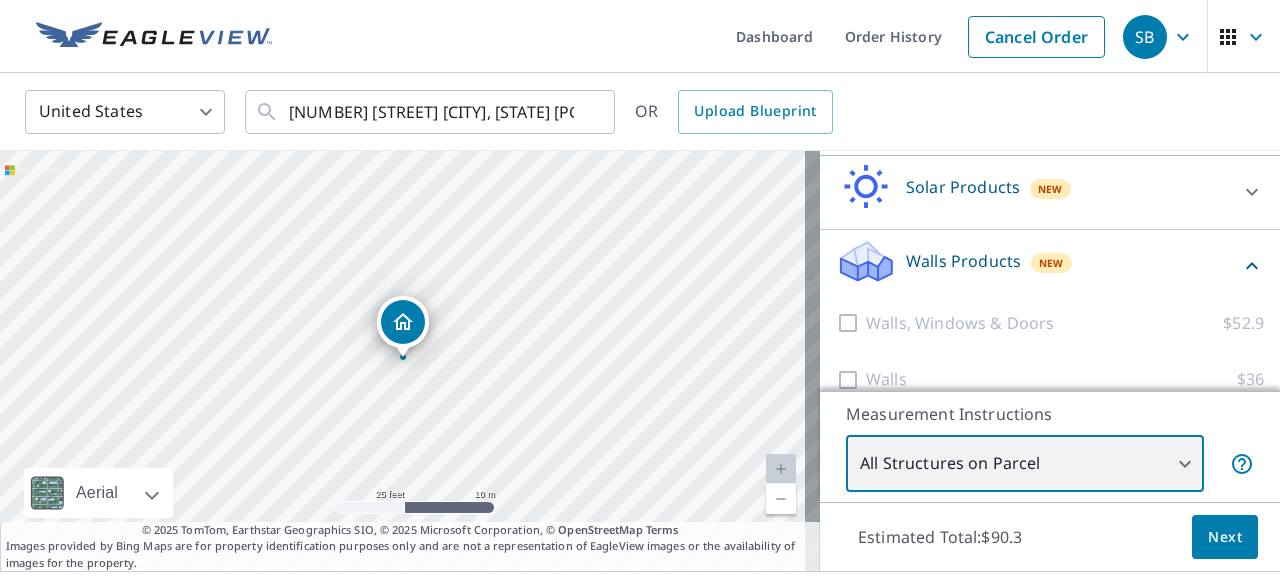 scroll, scrollTop: 36, scrollLeft: 0, axis: vertical 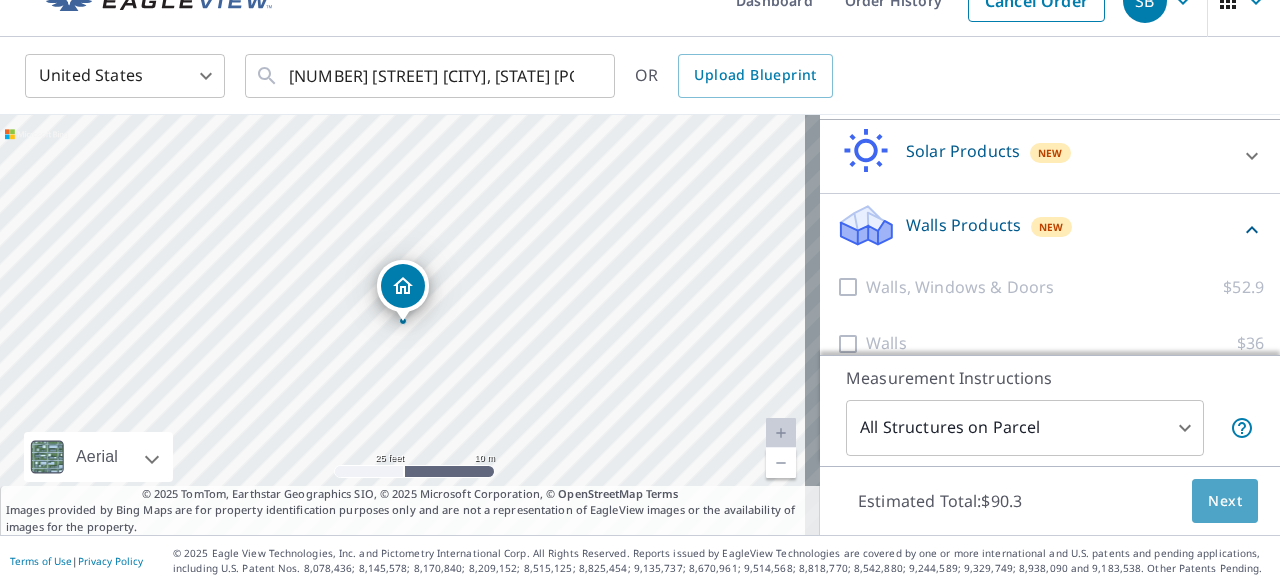 click on "Next" at bounding box center (1225, 501) 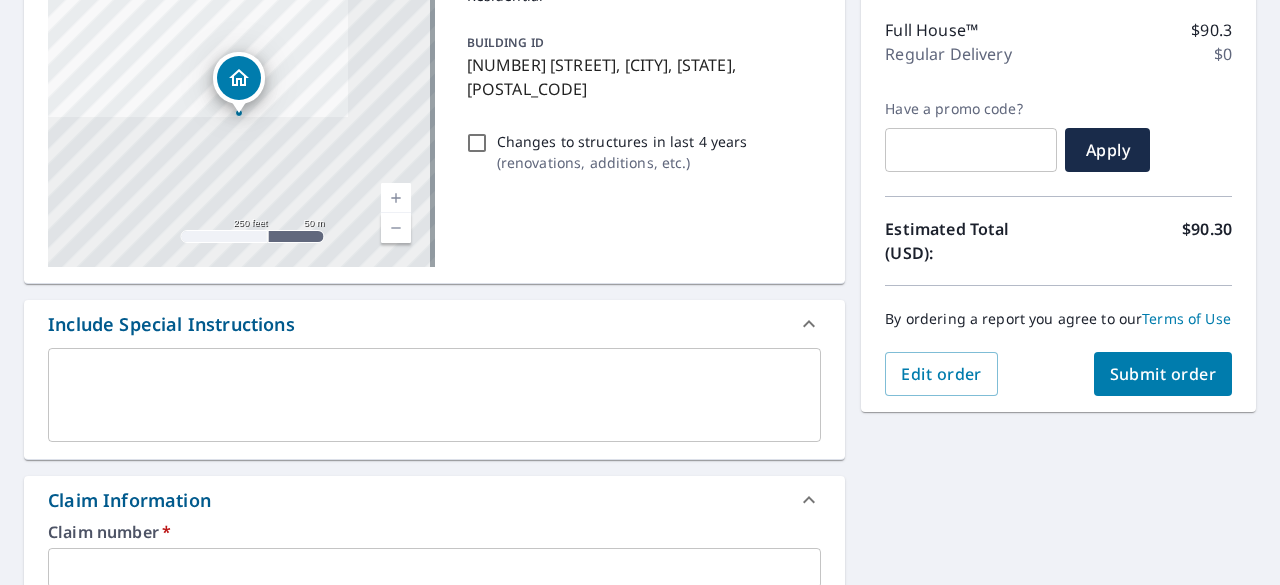 scroll, scrollTop: 250, scrollLeft: 0, axis: vertical 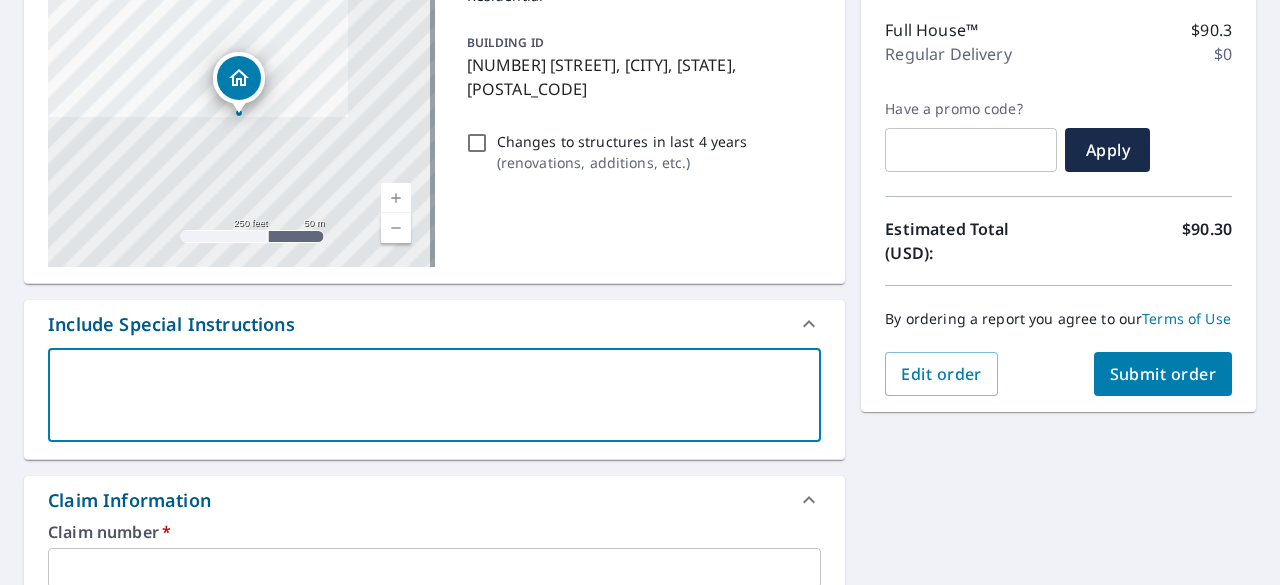 type on "N" 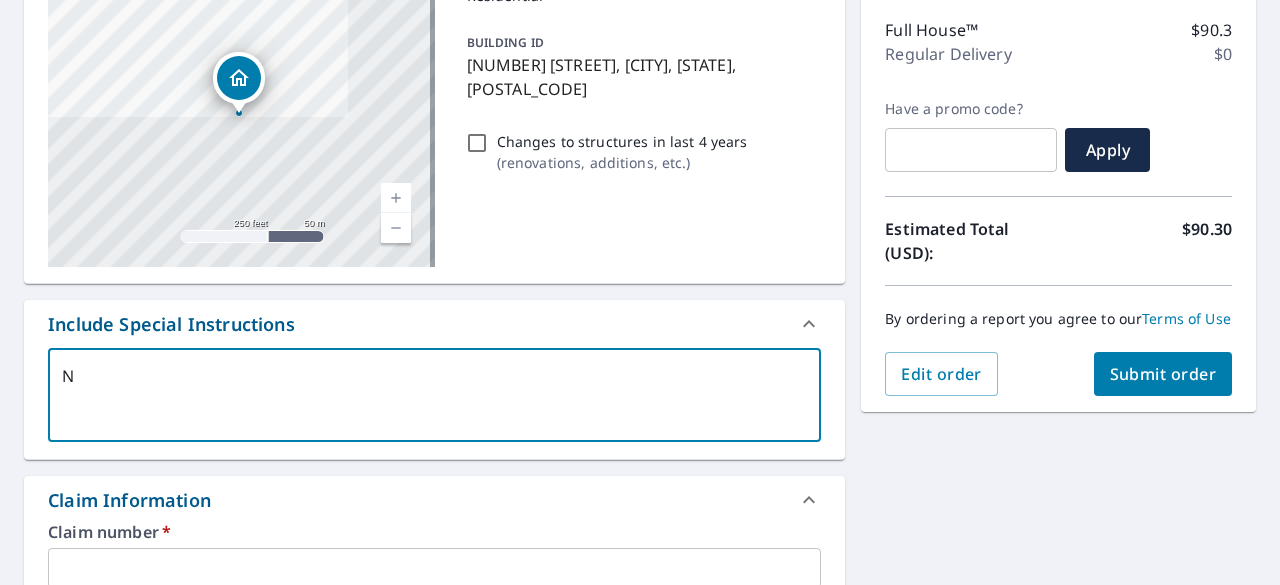 type on "x" 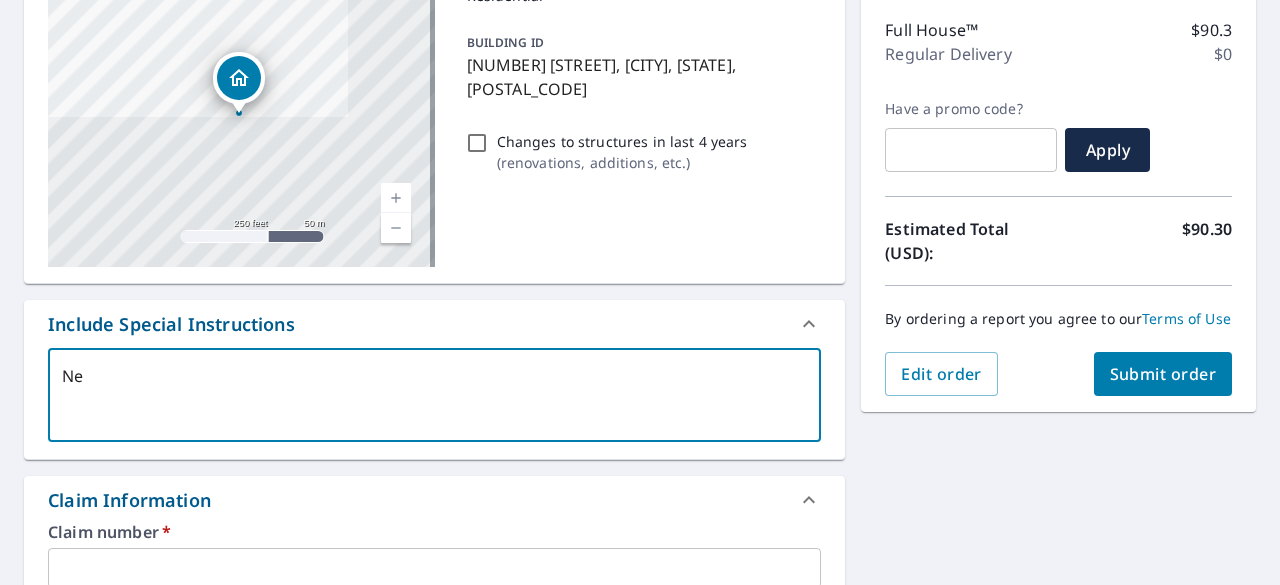 type on "Nee" 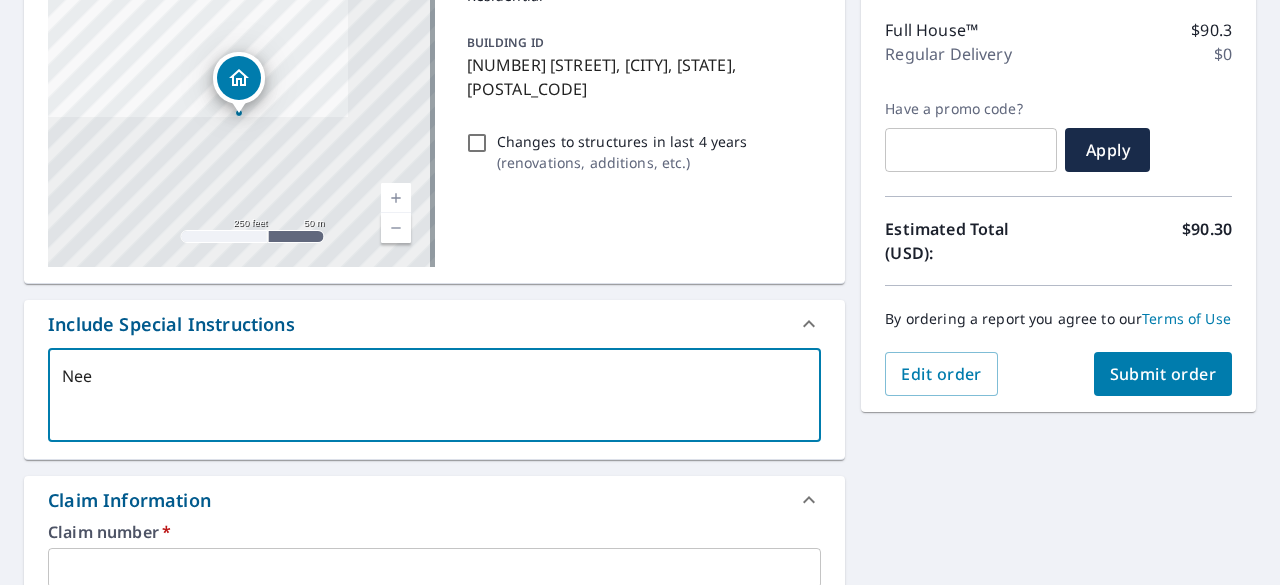 type on "Need" 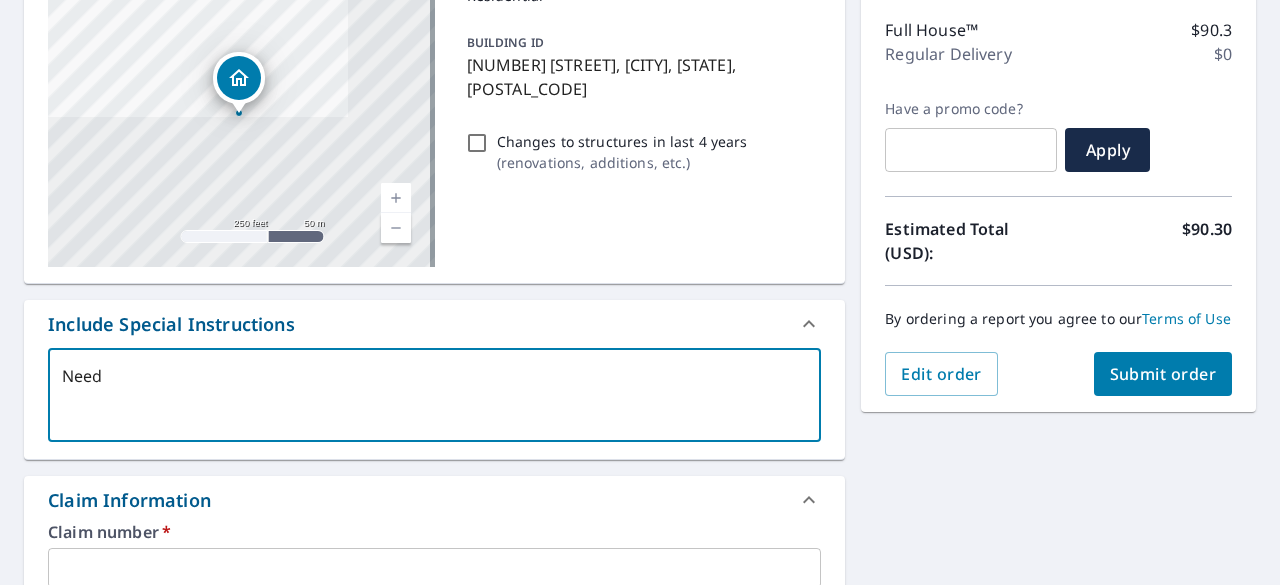 type on "Need" 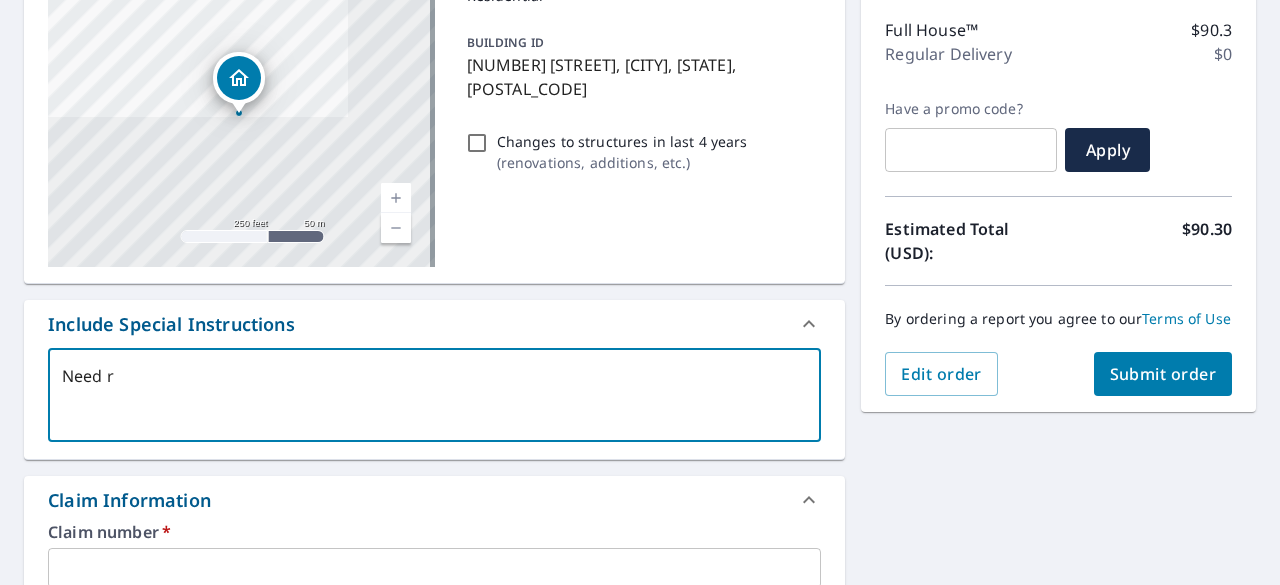 type on "Need ro" 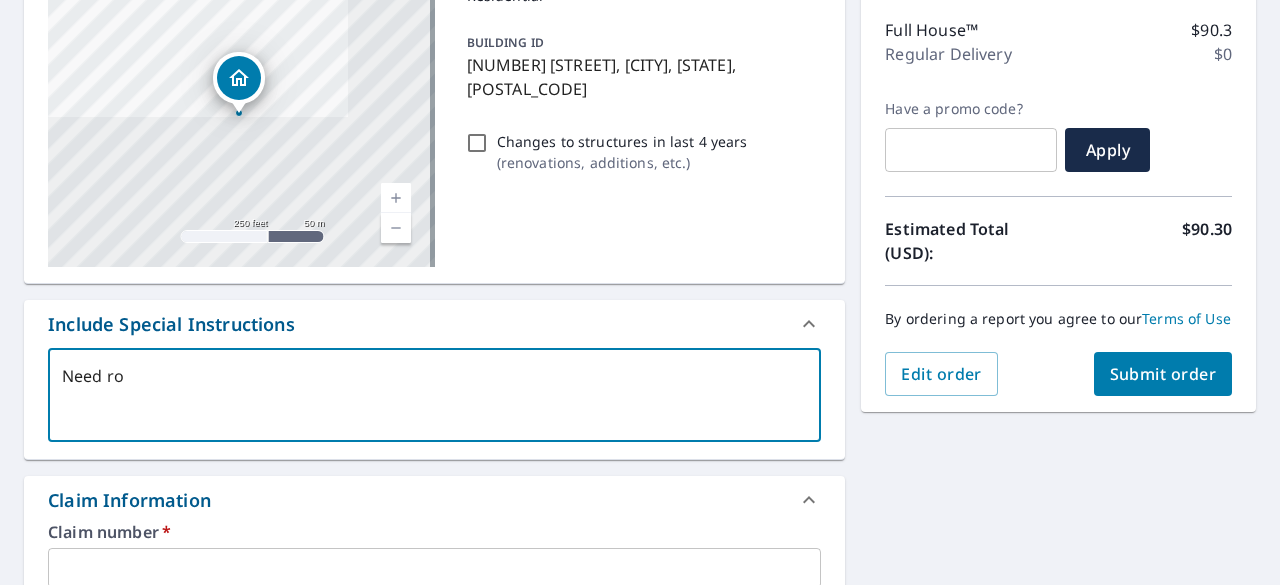 type on "Need roo" 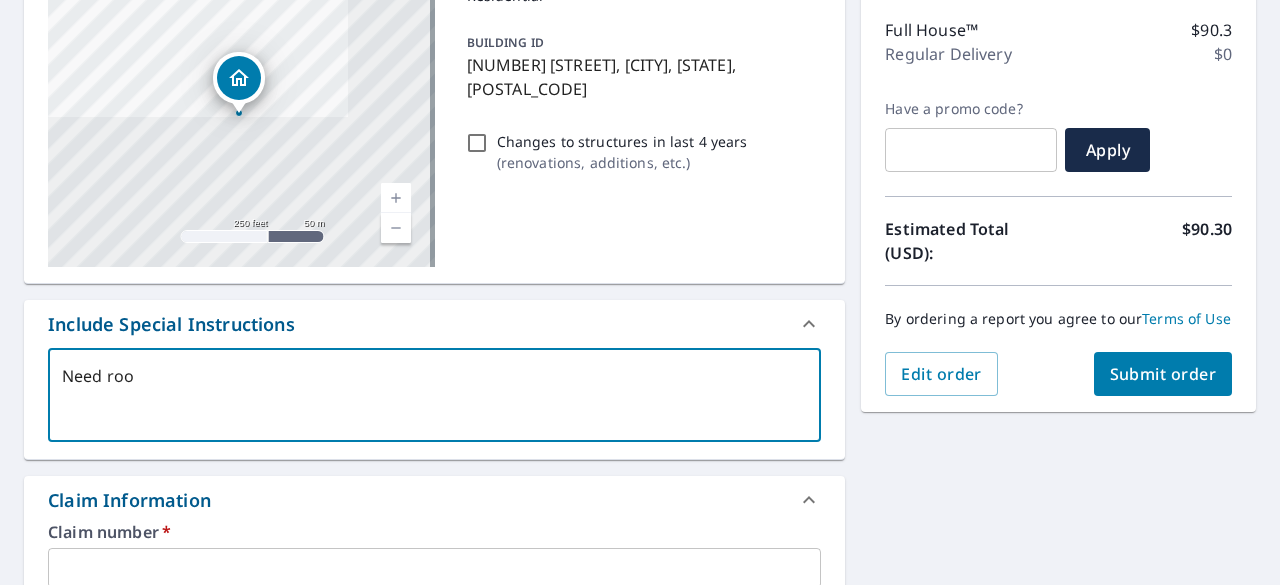 type on "Need roof" 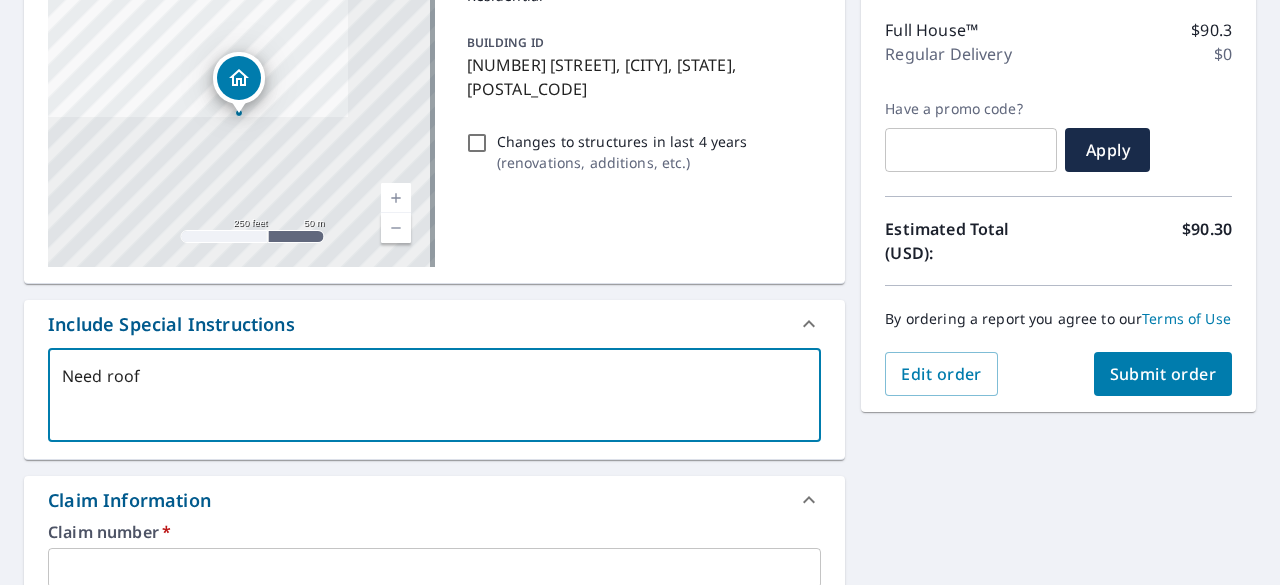 type on "Need roofi" 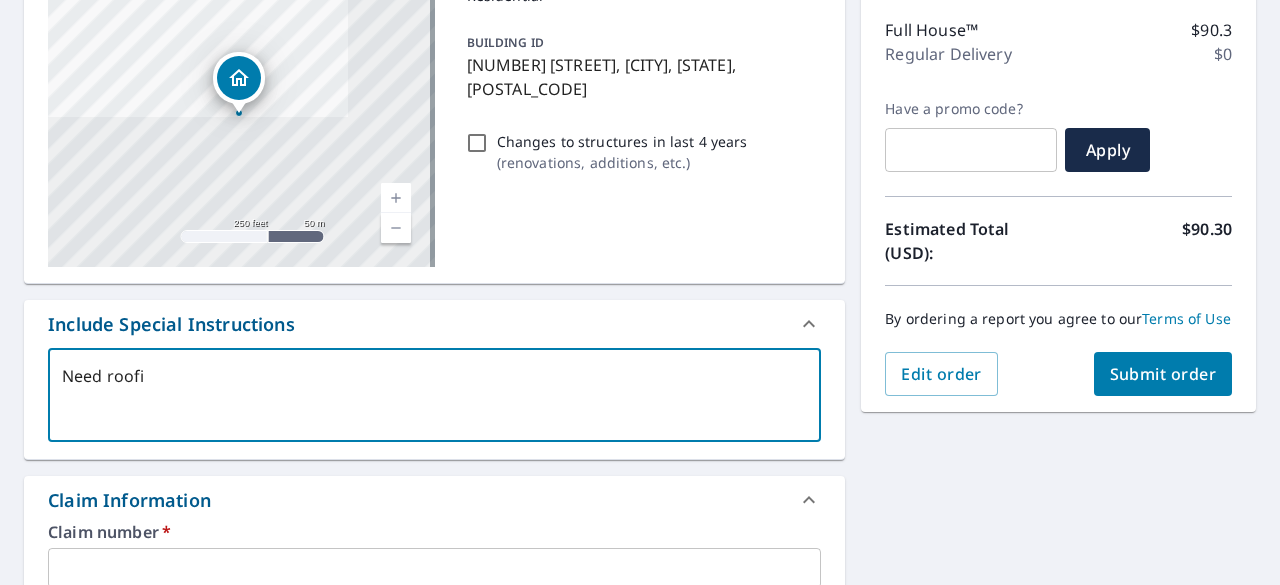 type on "Need roofin" 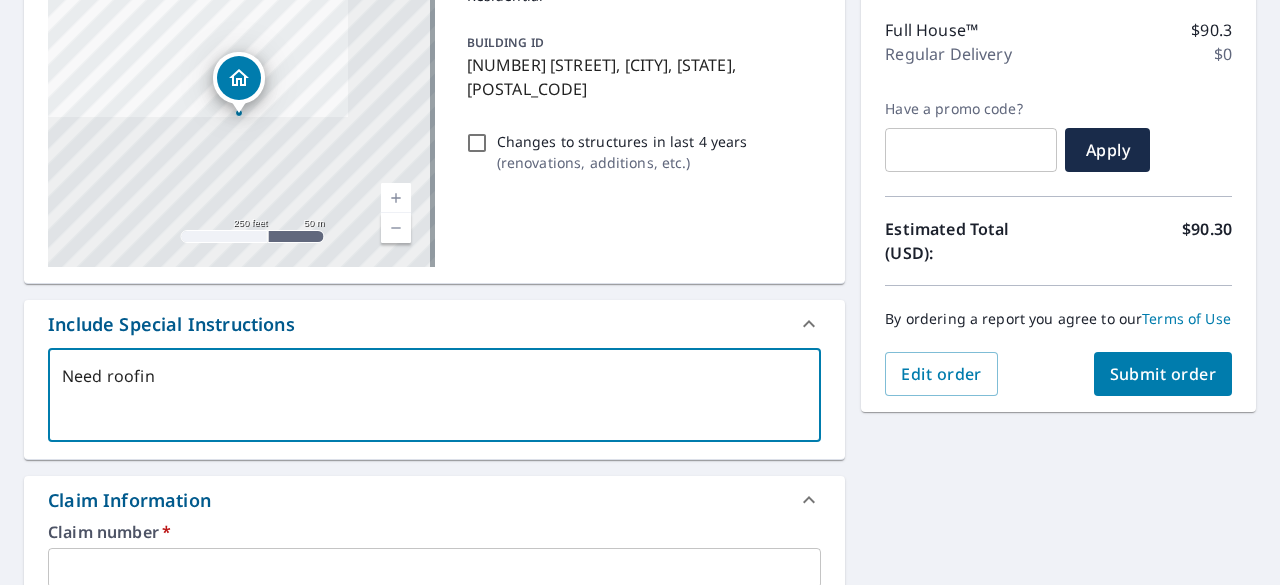 type on "Need roofing" 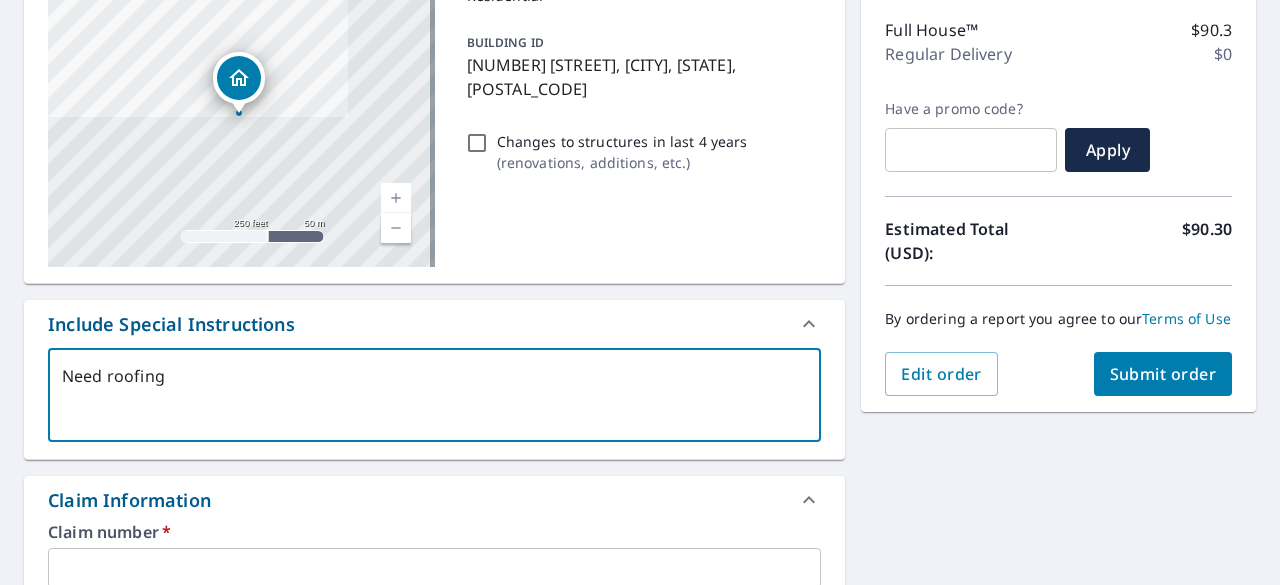 type on "Need roofing" 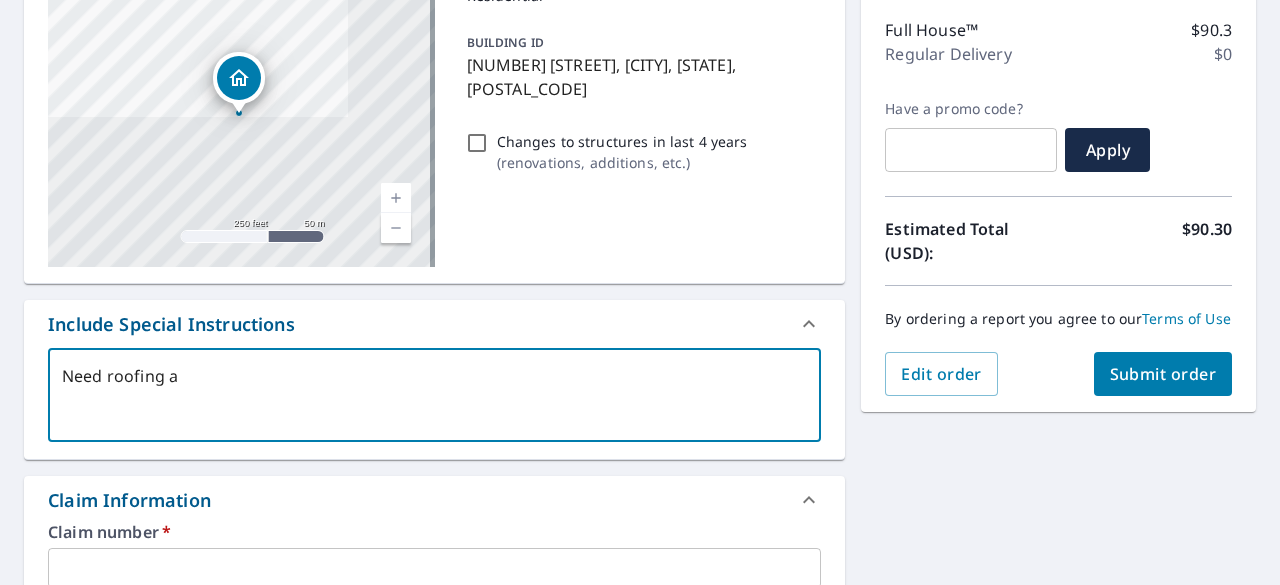 type on "Need roofing an" 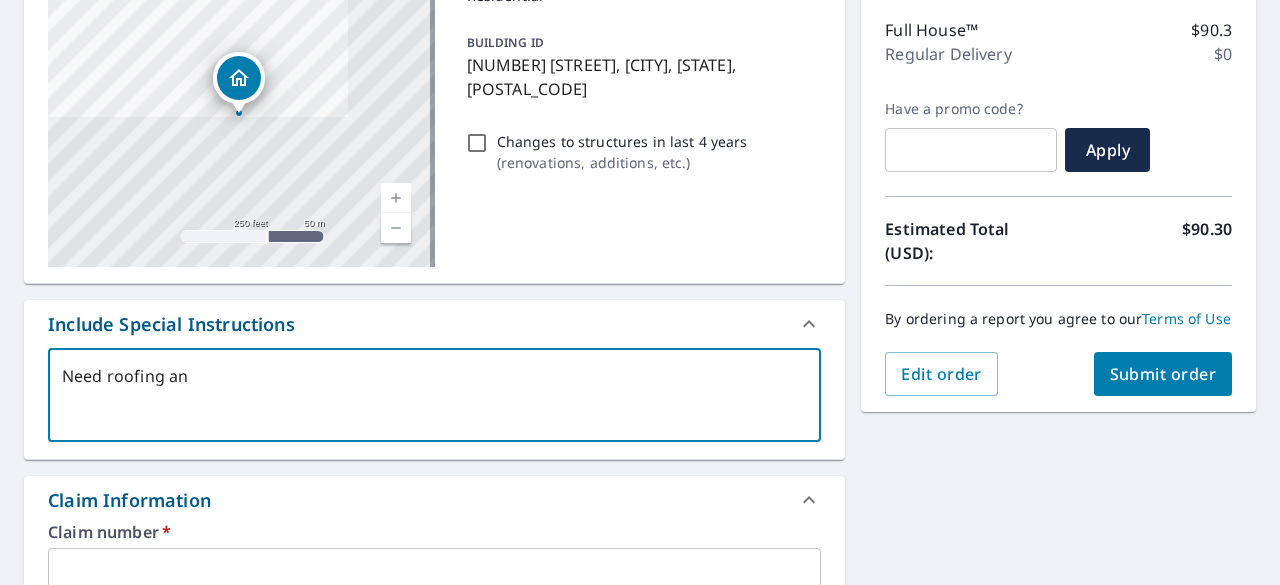 type on "Need roofing and" 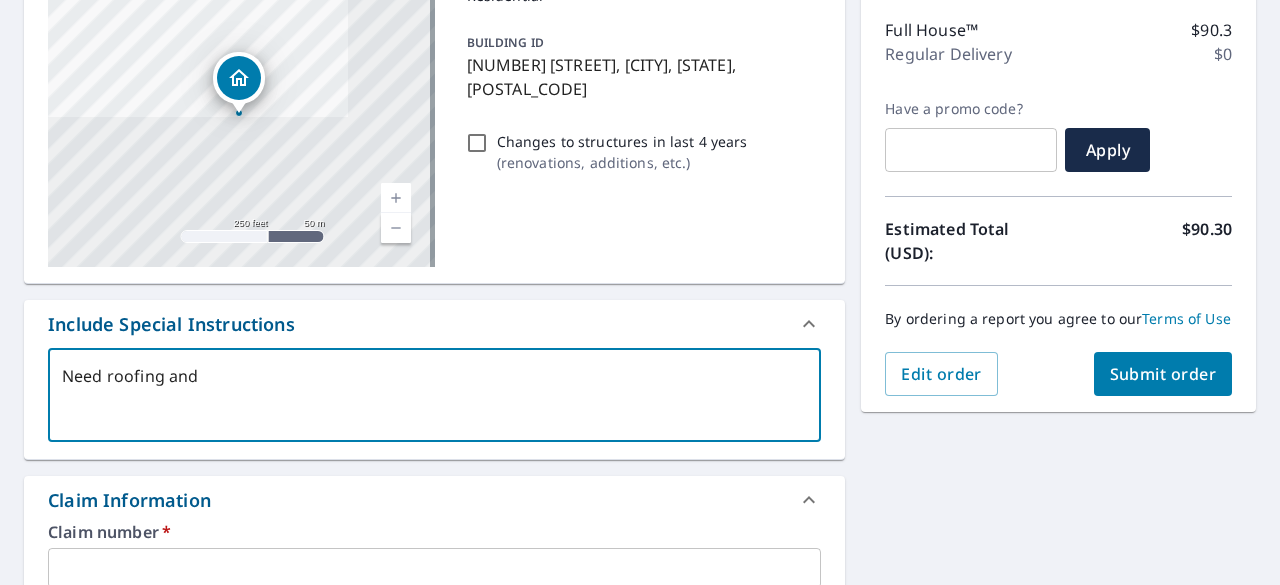 type on "x" 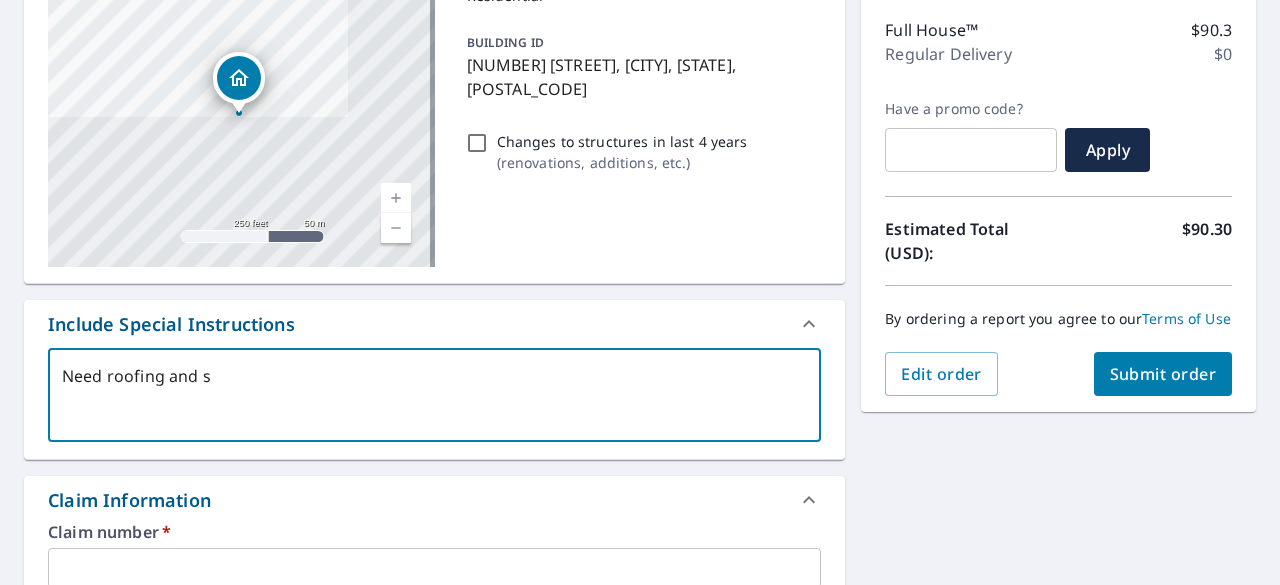 type on "Need roofing and si" 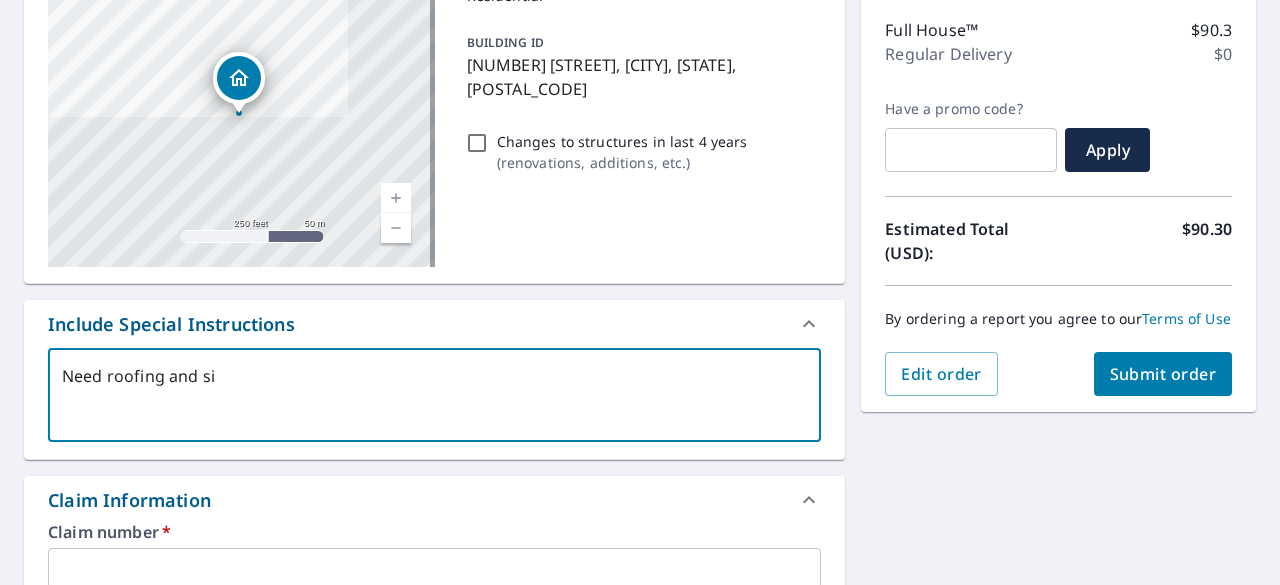 type on "Need roofing and sid" 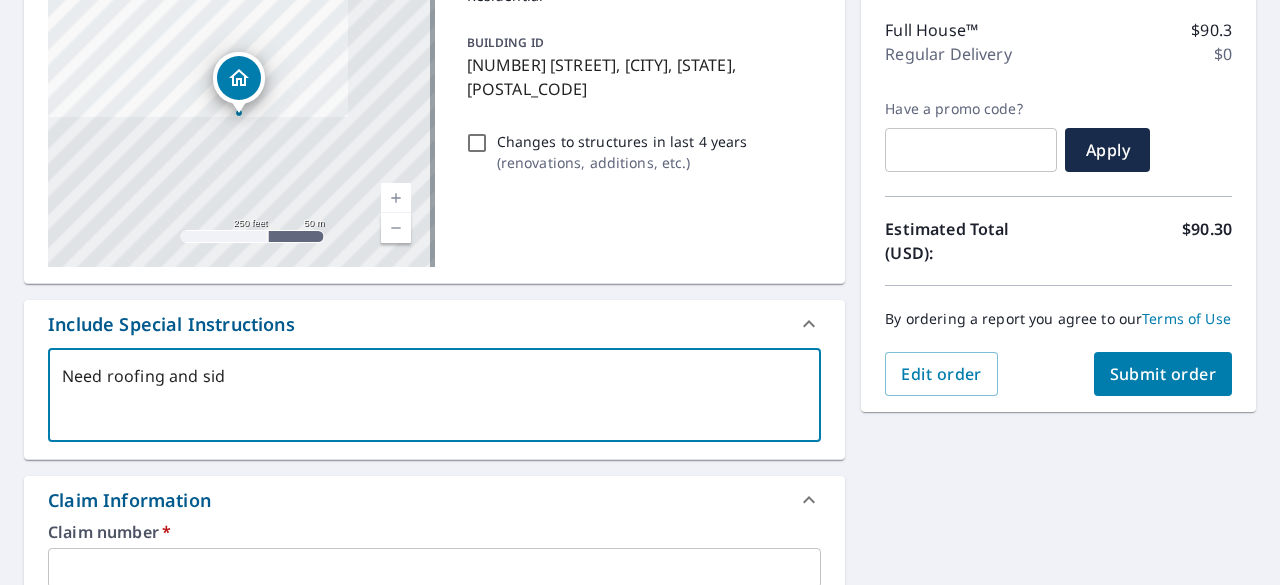 type on "Need roofing and sidi" 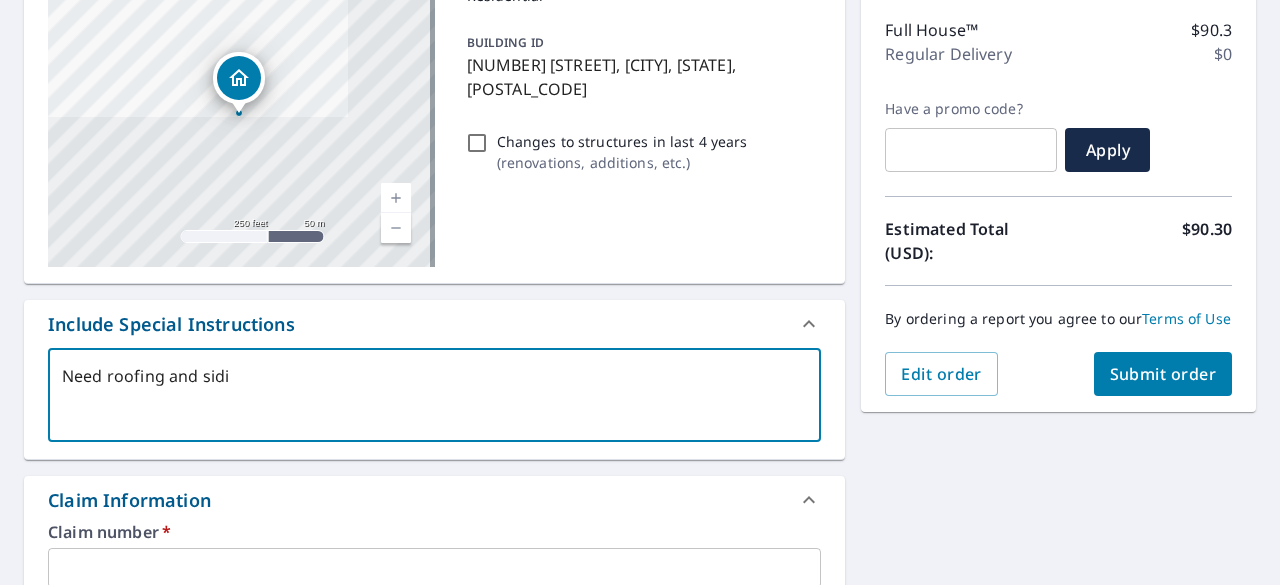 type on "Need roofing and sidin" 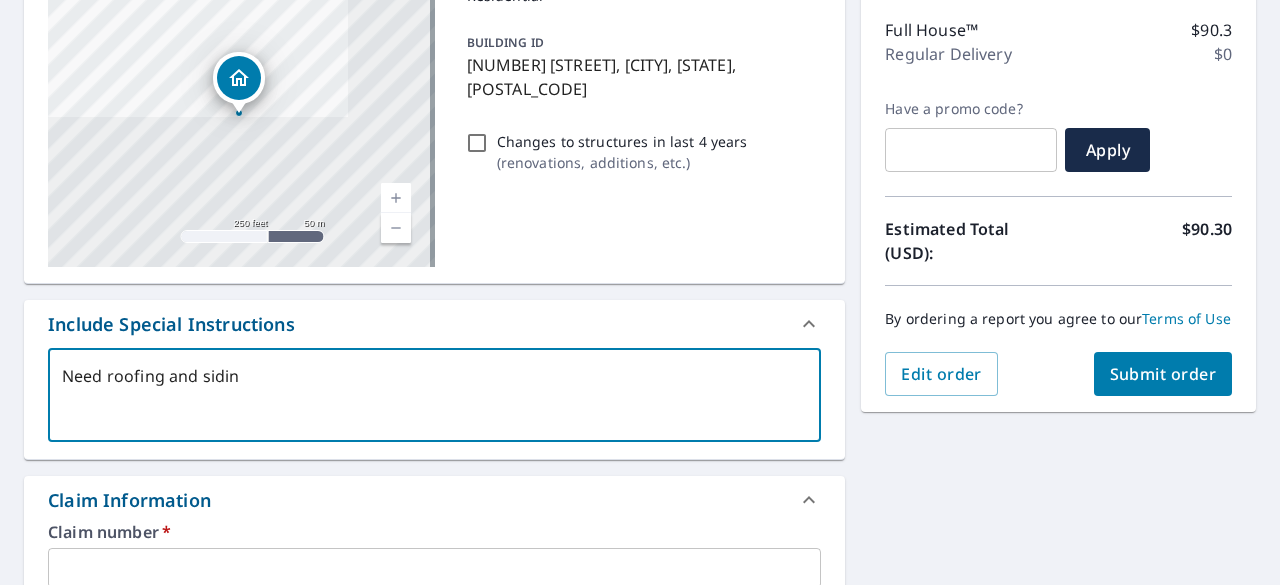type on "Need roofing and siding" 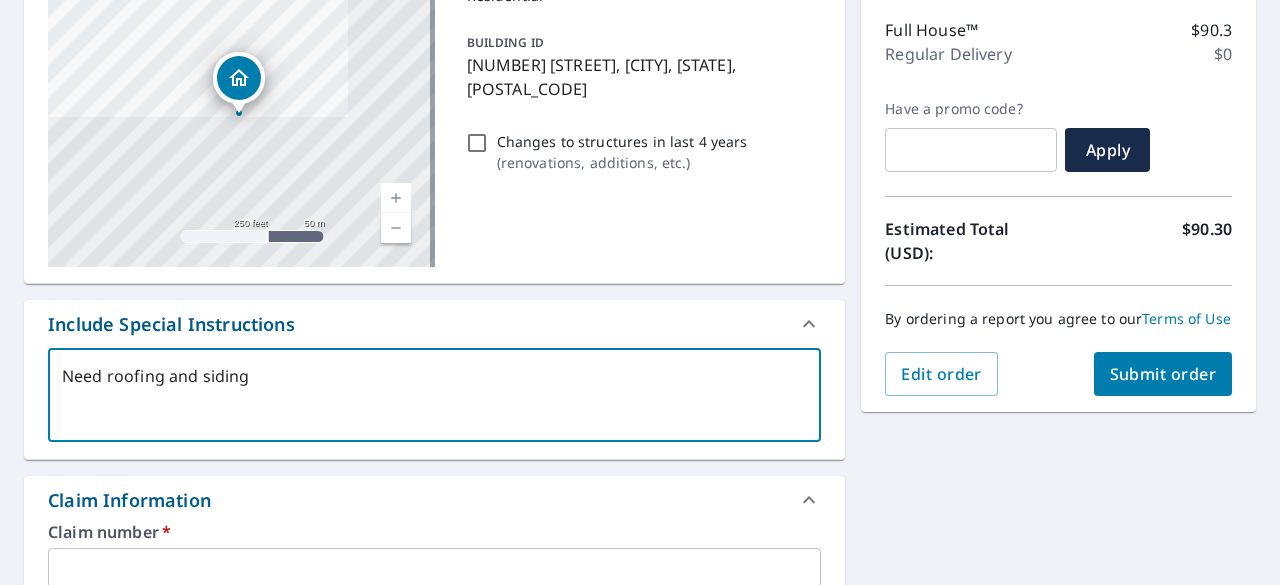 type on "Need roofing and siding." 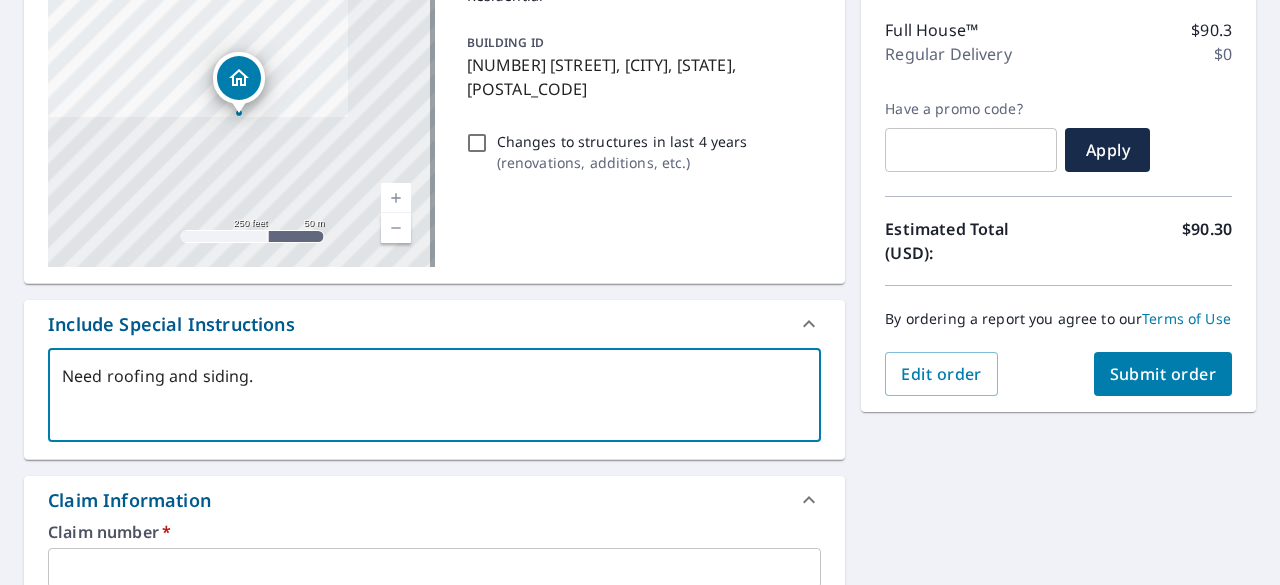 type on "Need roofing and siding" 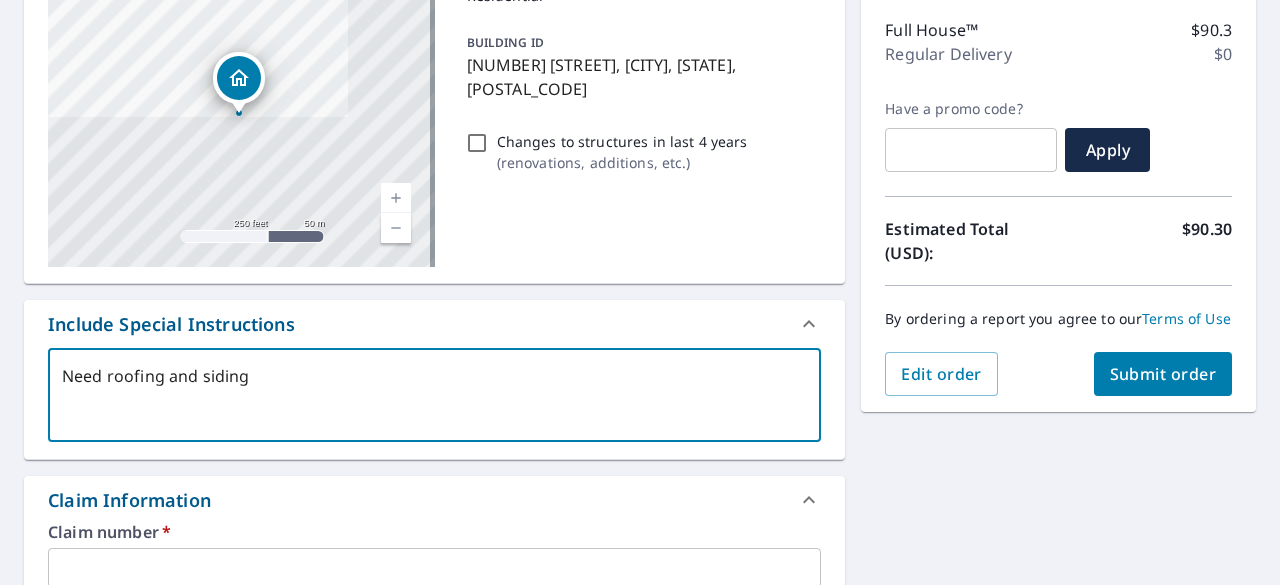 type on "Need roofing and siding" 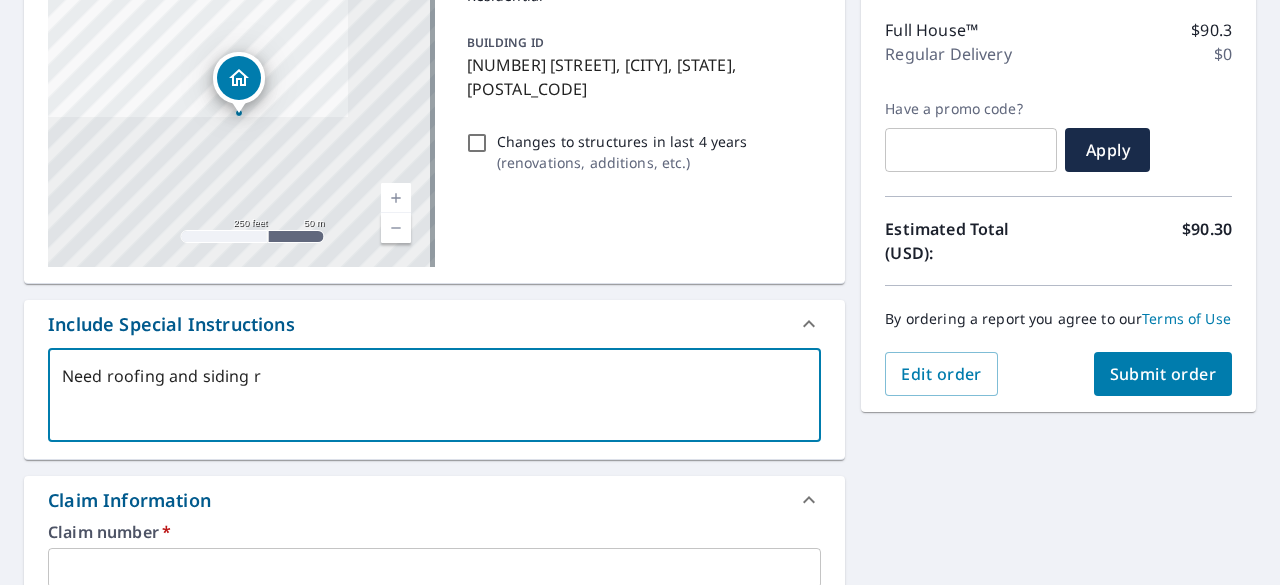 type on "Need roofing and siding re" 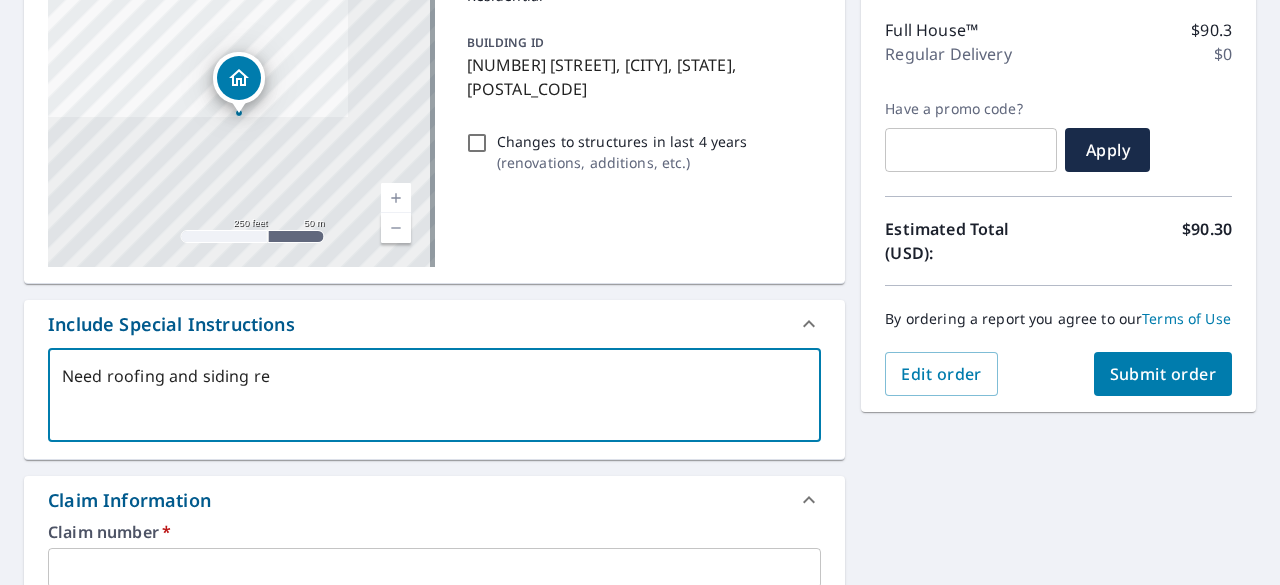 type on "Need roofing and siding rep" 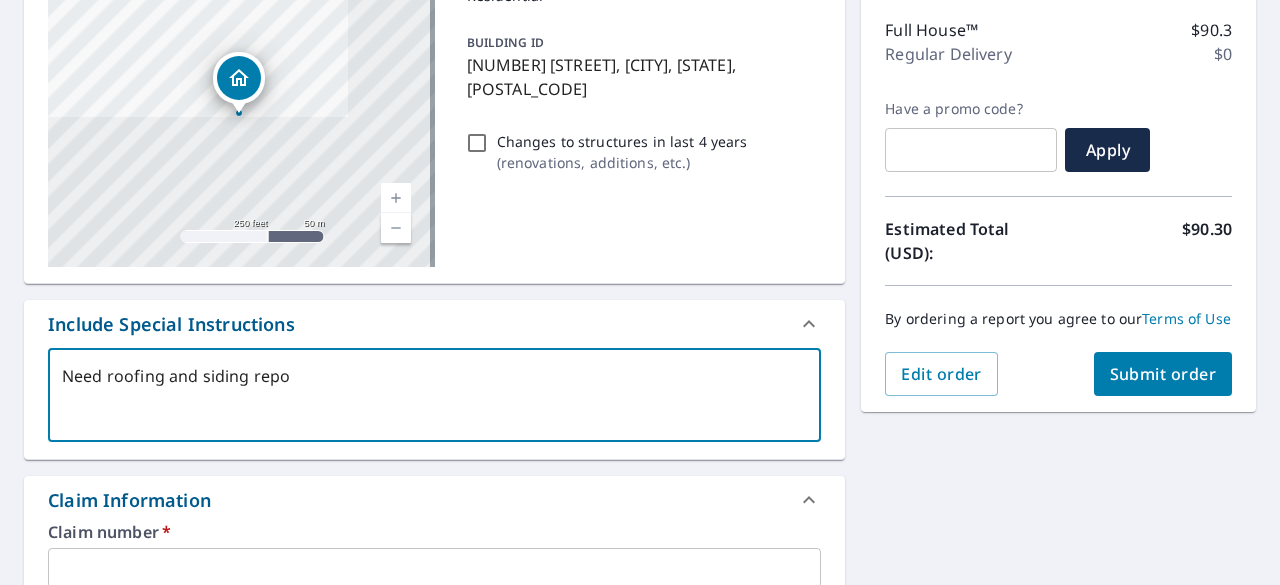 type on "Need roofing and siding repor" 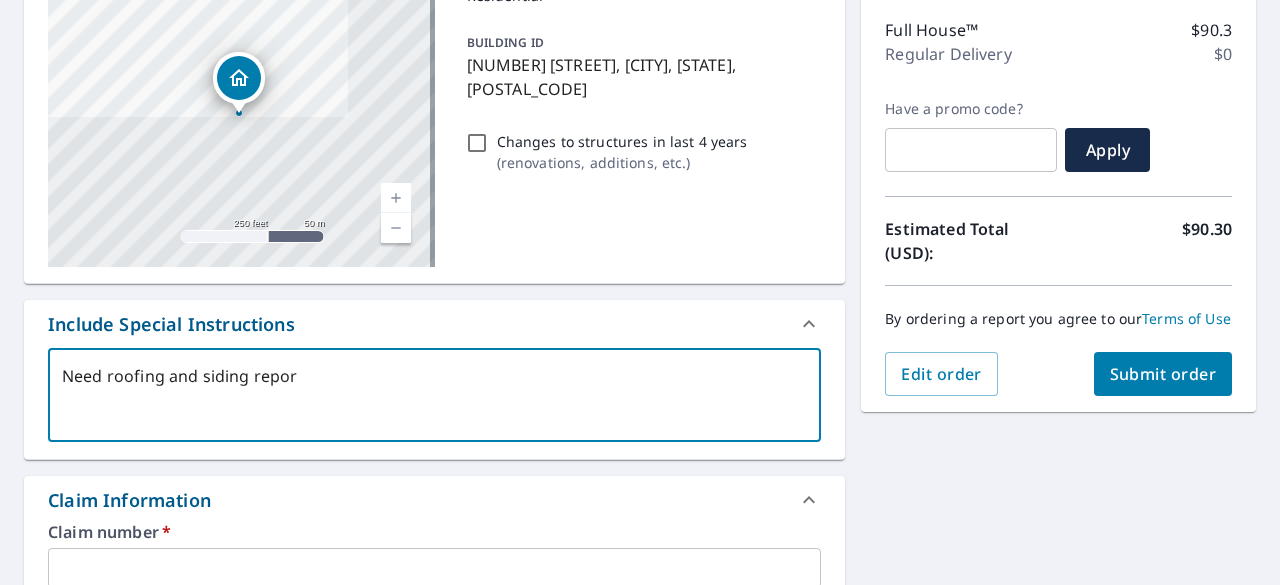 type on "Need roofing and siding report" 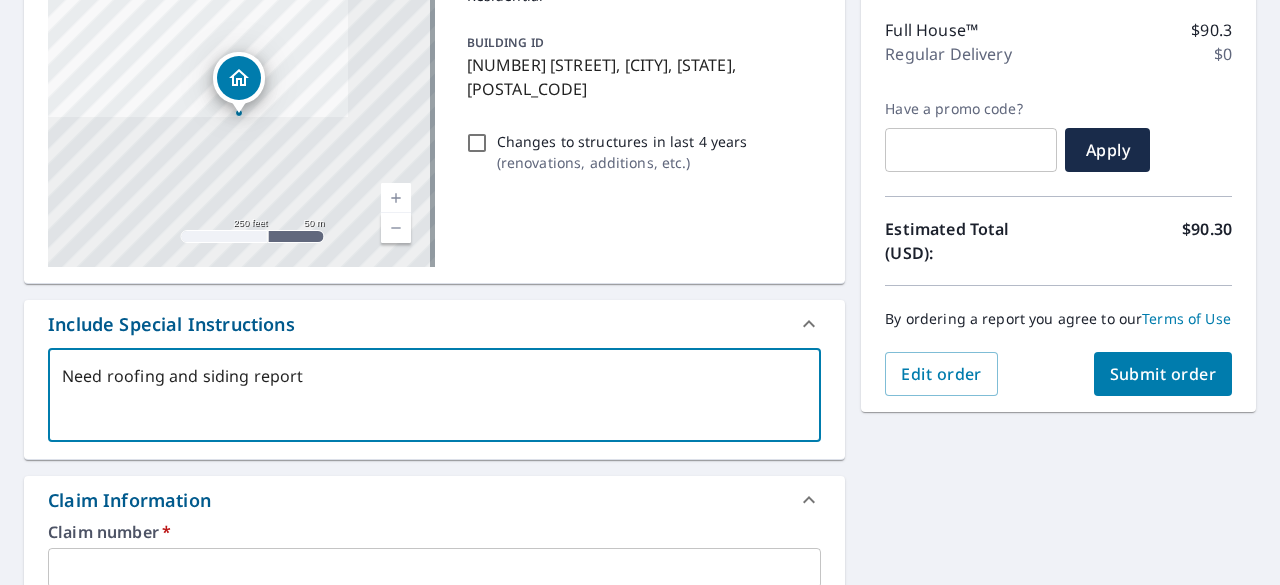type on "Need roofing and siding report" 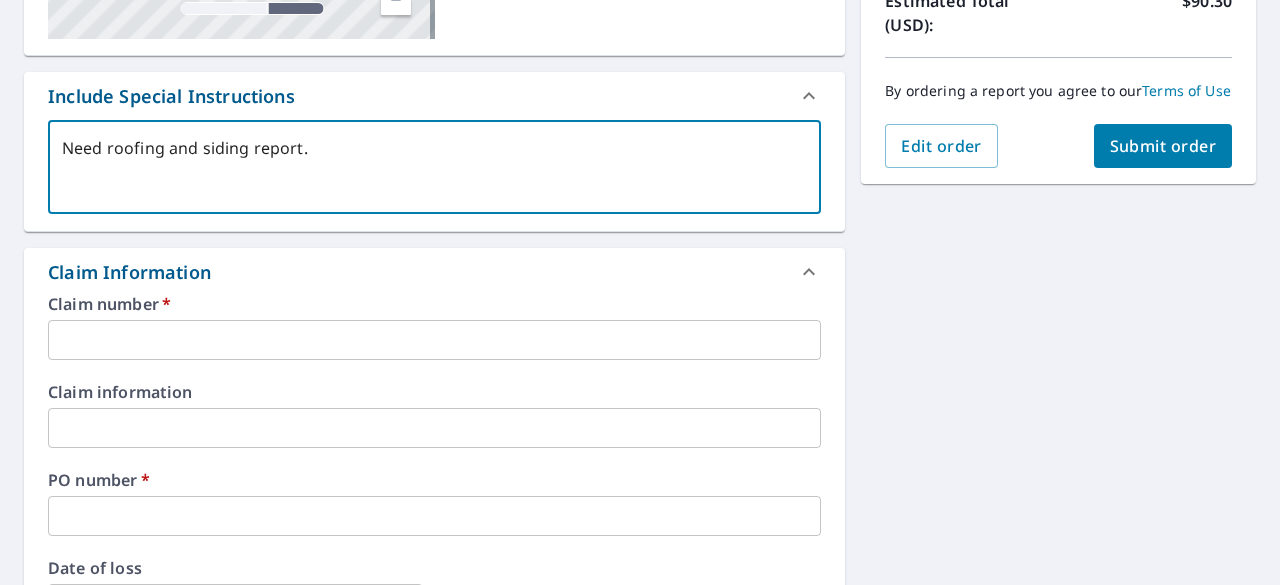 scroll, scrollTop: 480, scrollLeft: 0, axis: vertical 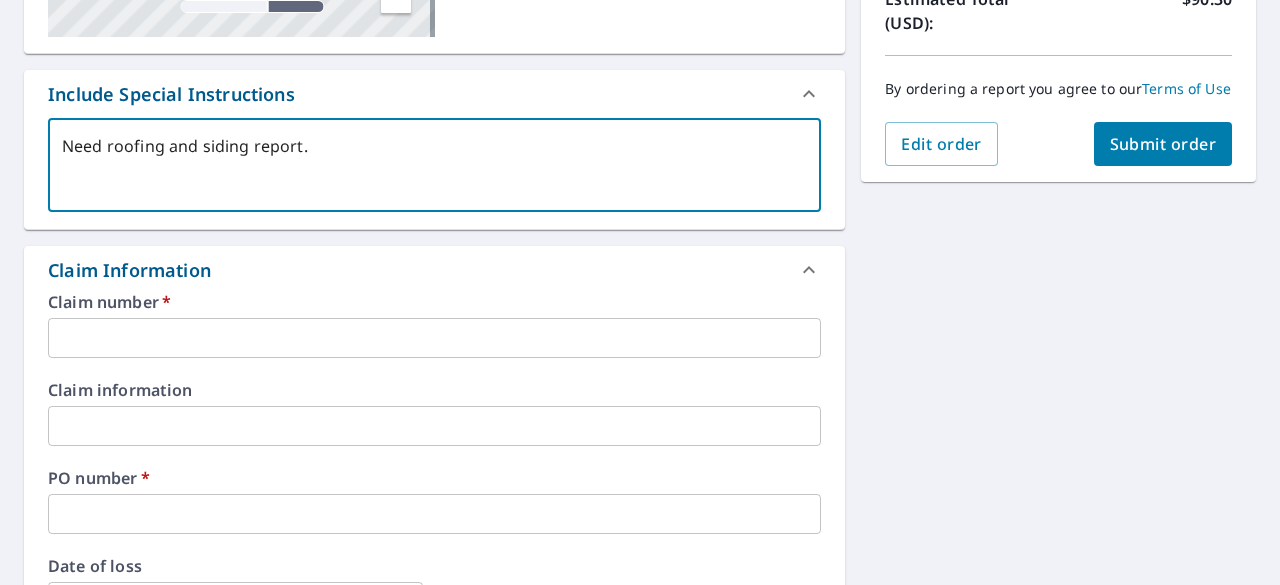 type on "Need roofing and siding report." 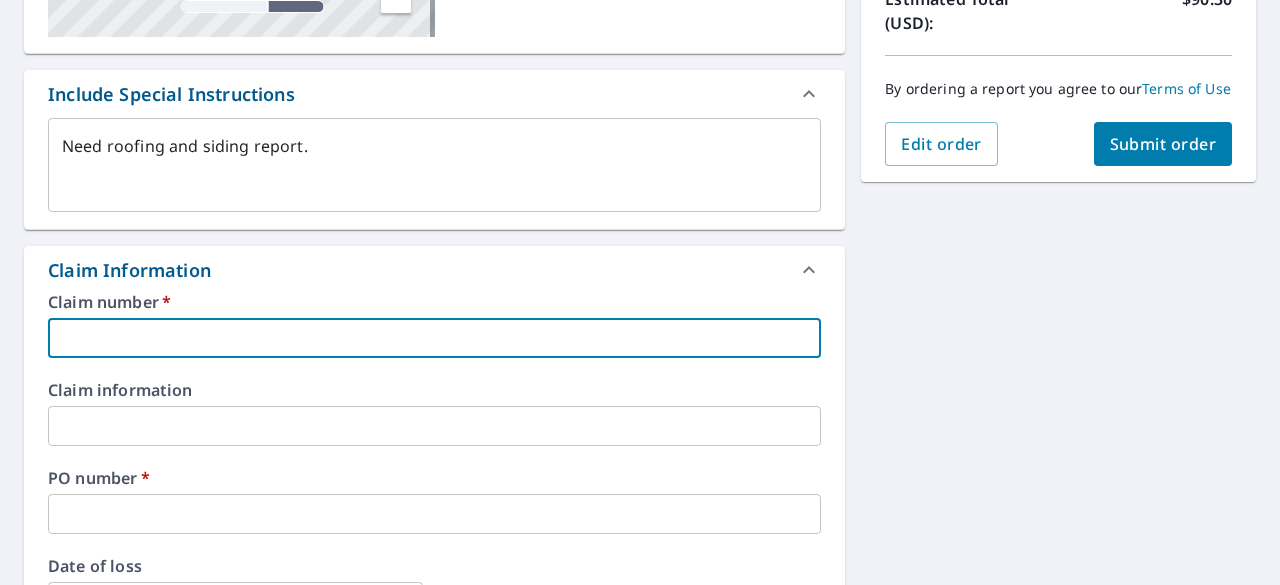 click at bounding box center (434, 338) 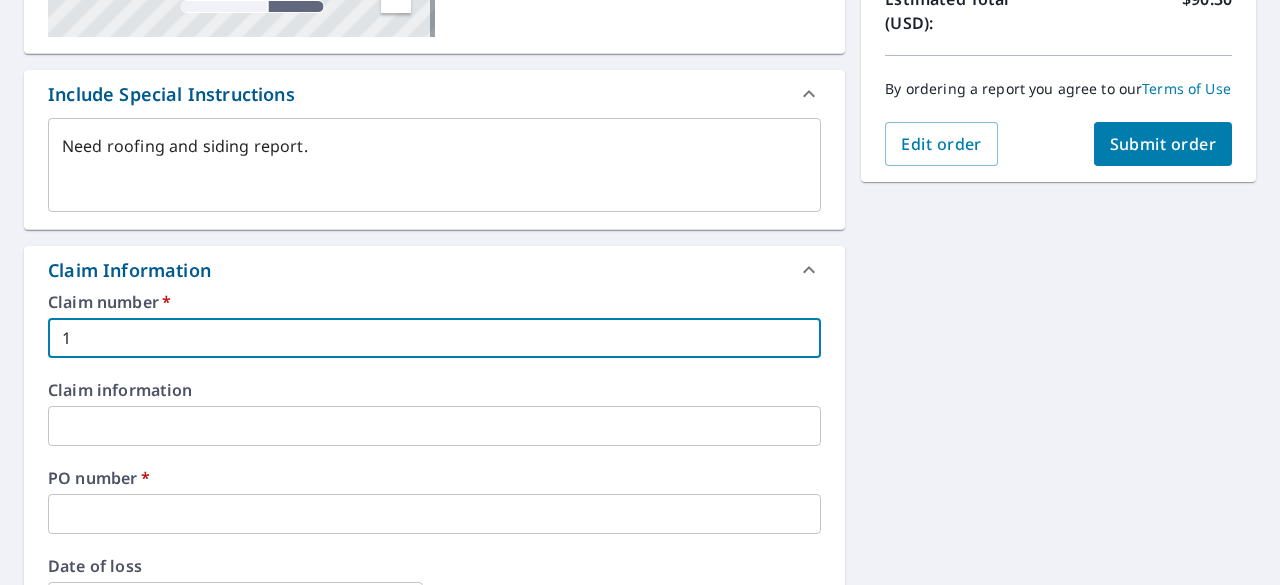 type on "1" 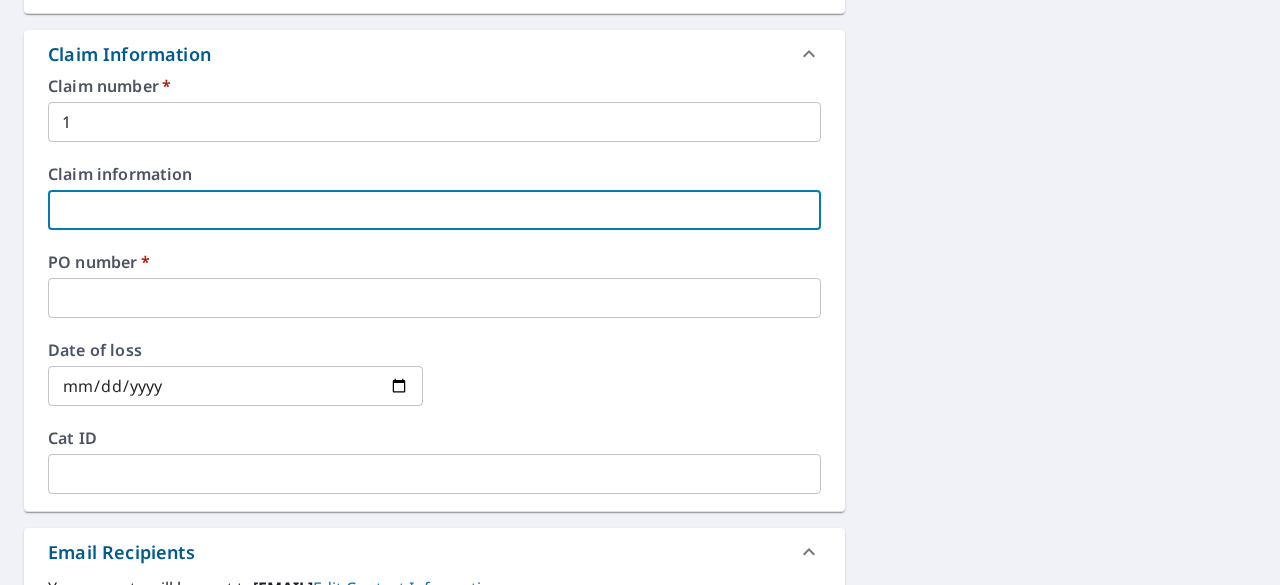 scroll, scrollTop: 696, scrollLeft: 0, axis: vertical 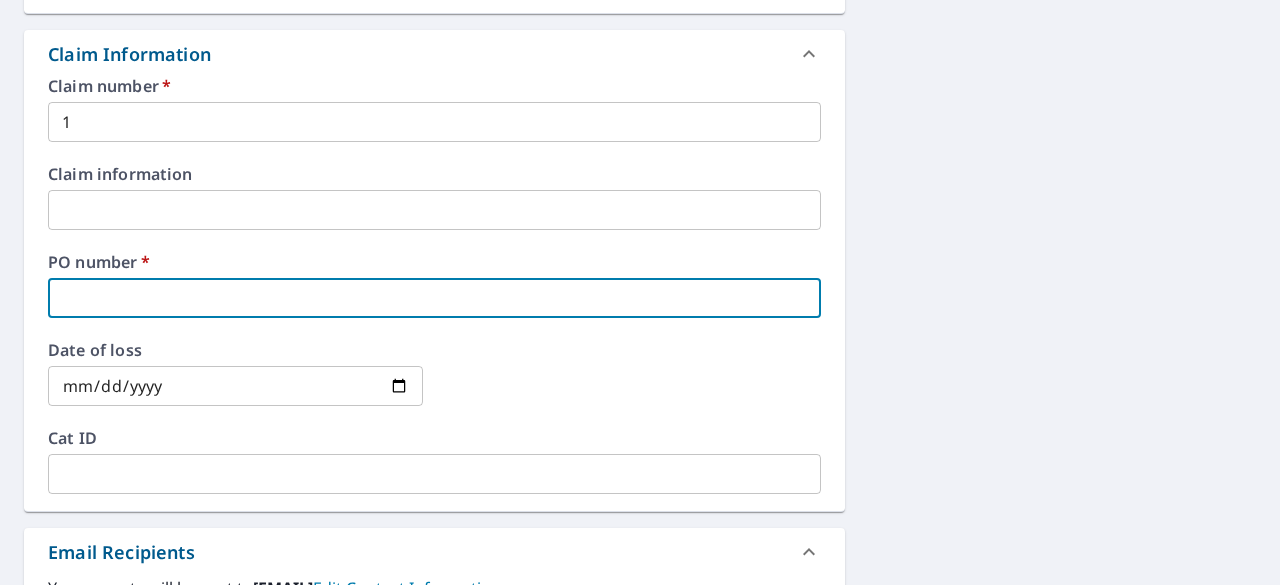 type on "x" 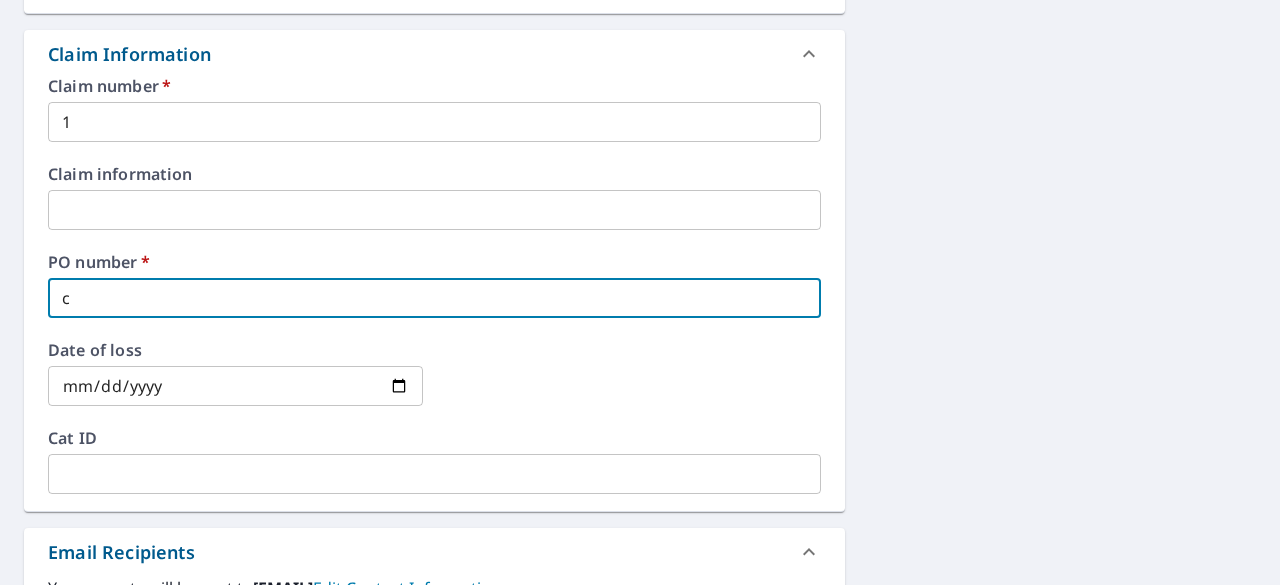 type on "x" 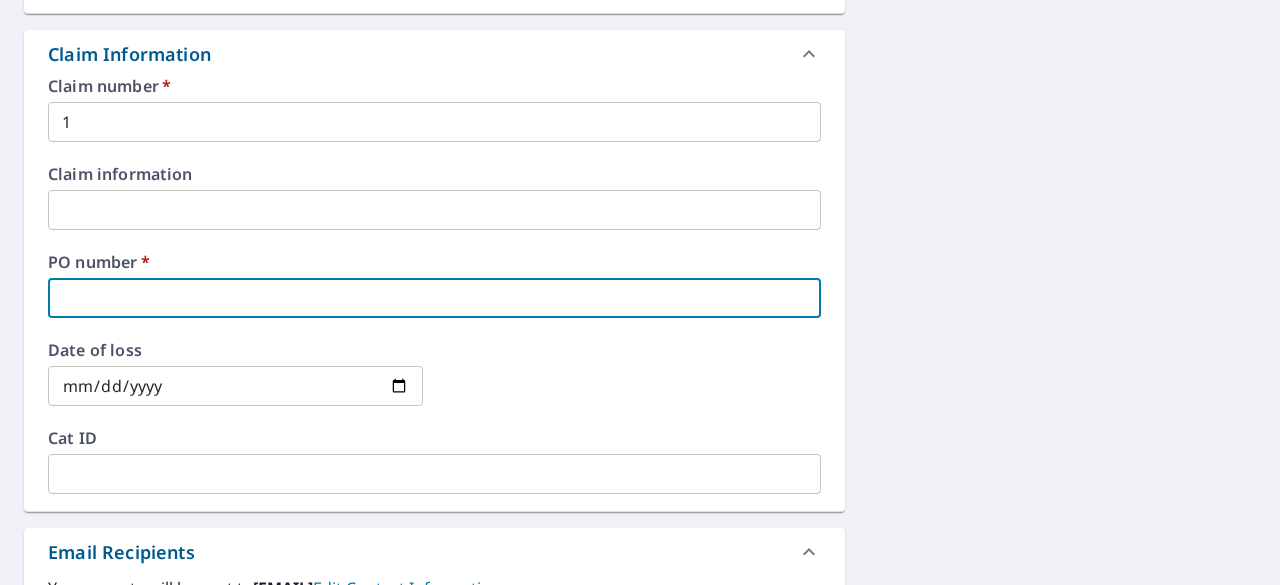 type on "x" 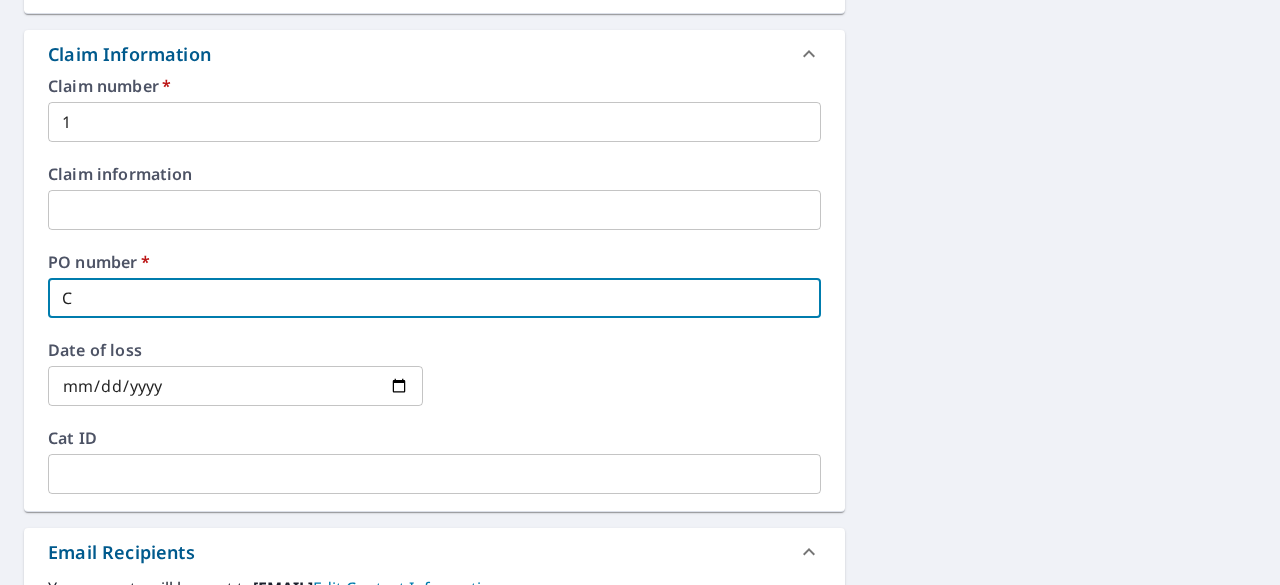 type on "x" 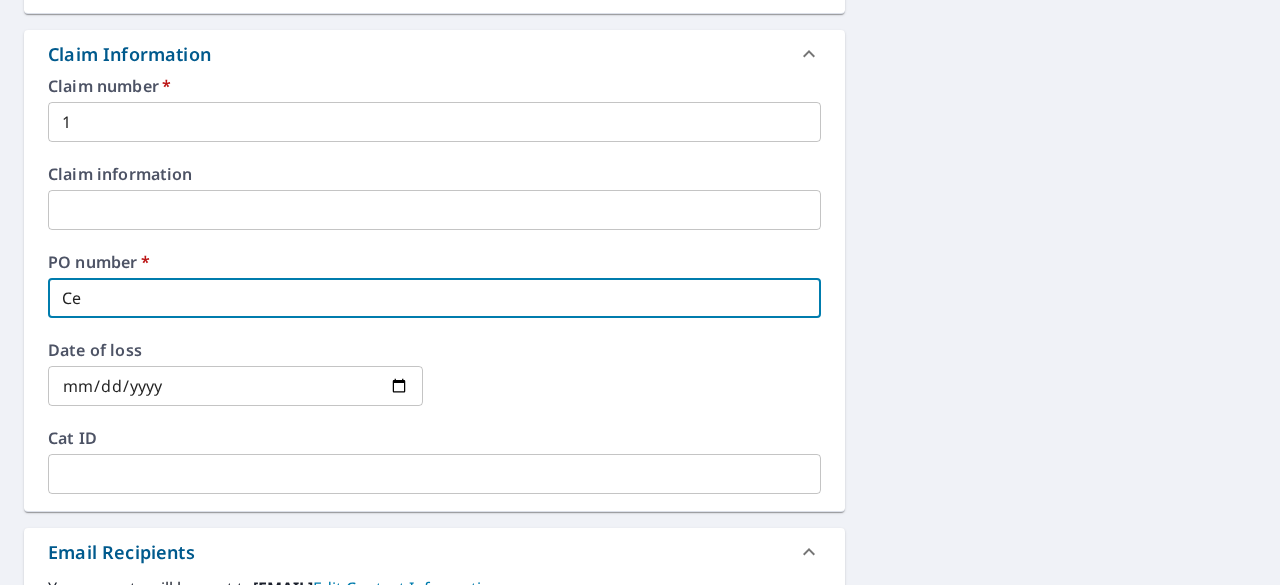 type on "x" 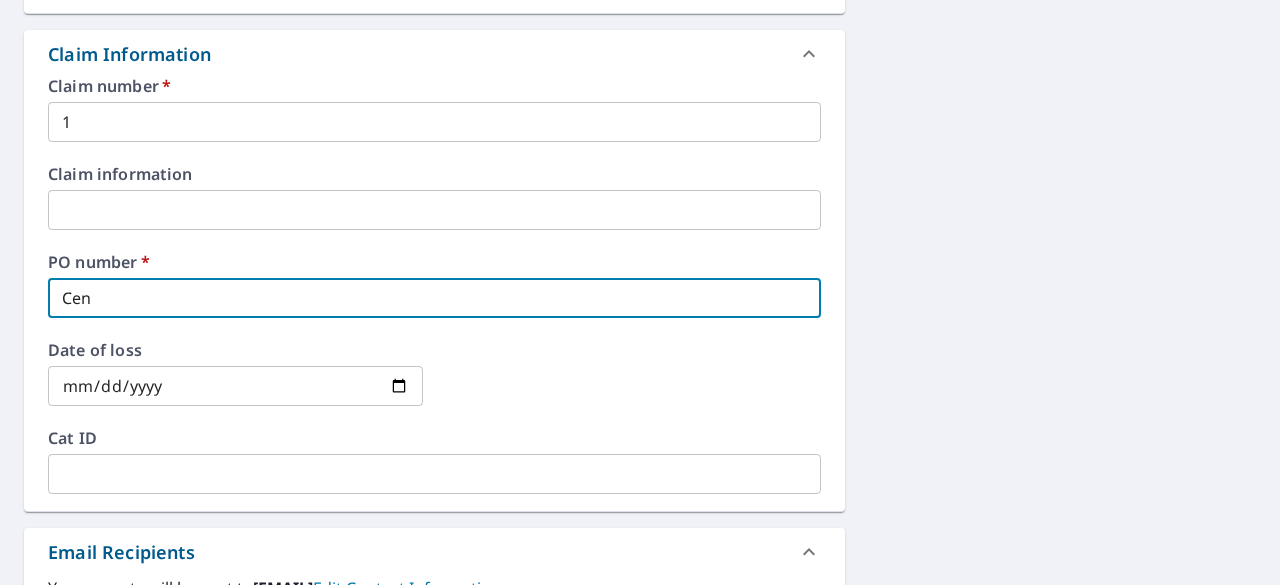type on "x" 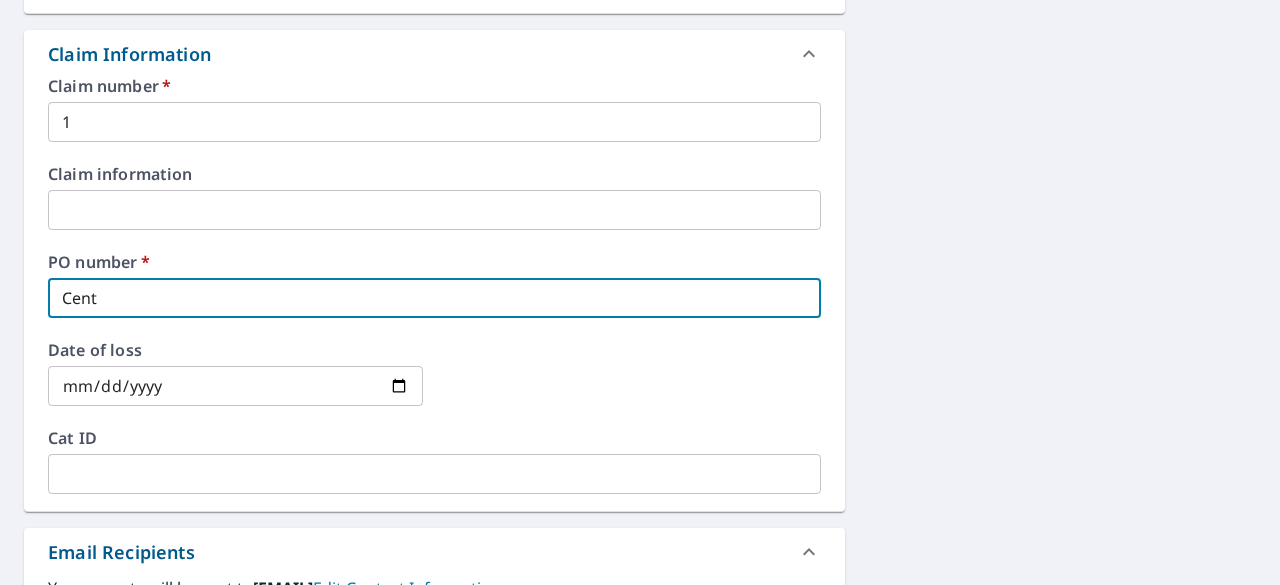 type on "x" 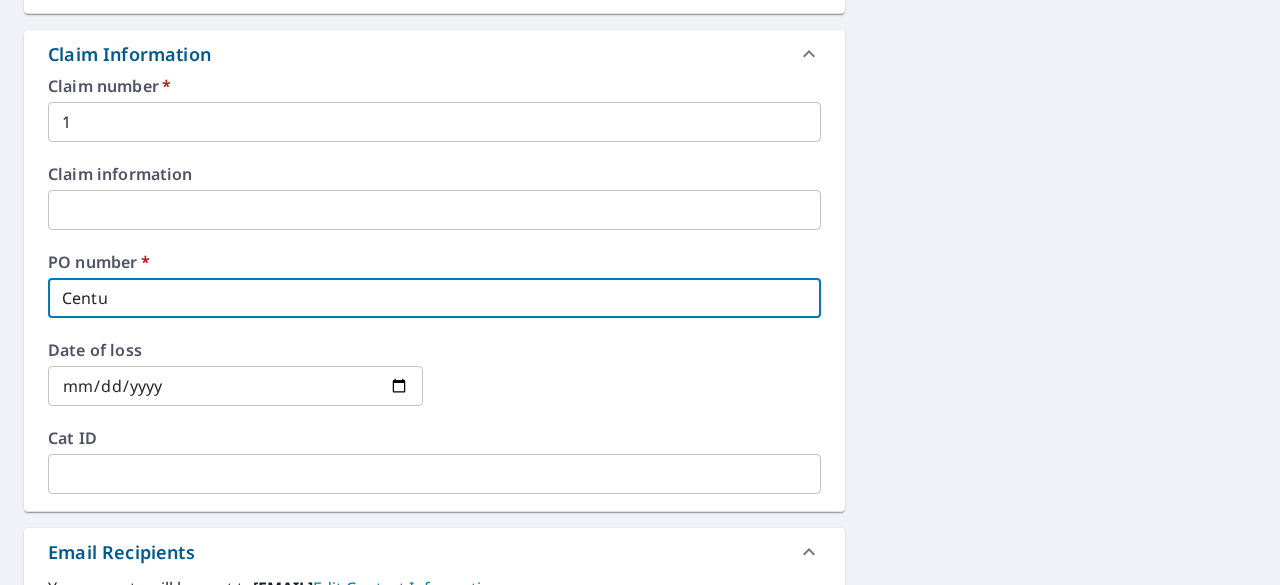 type on "x" 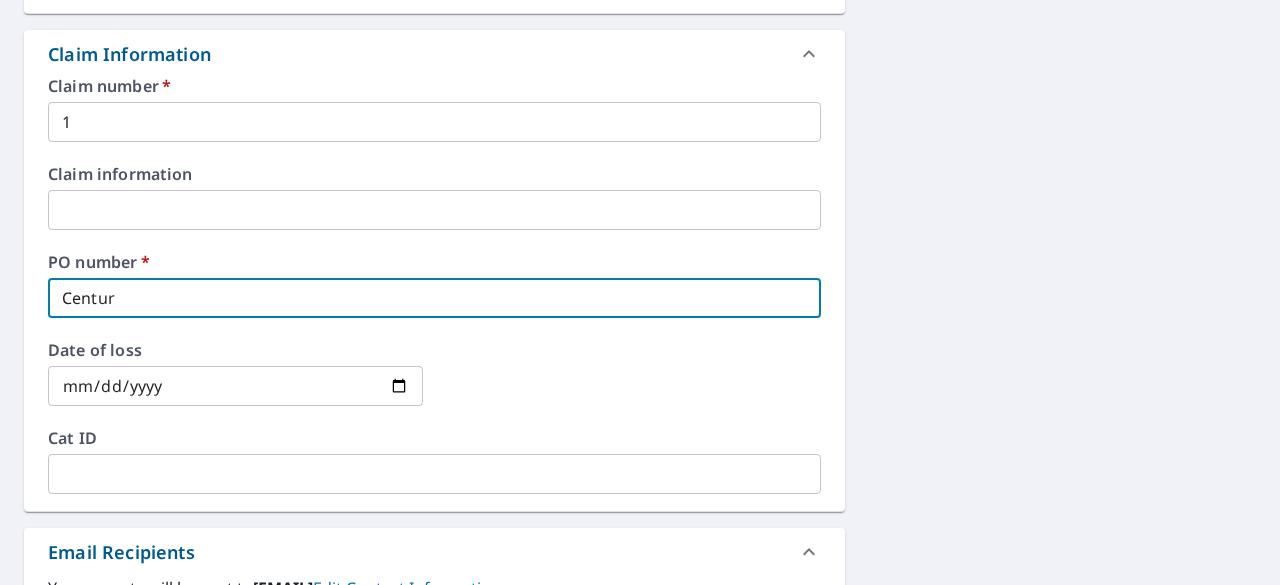 type on "x" 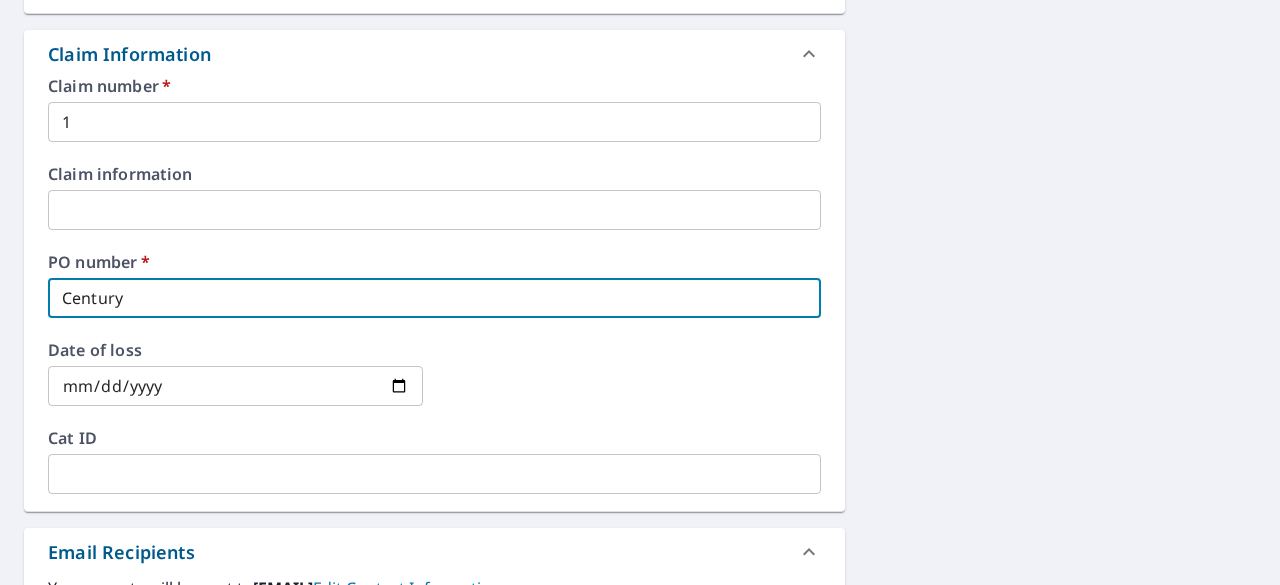 type on "x" 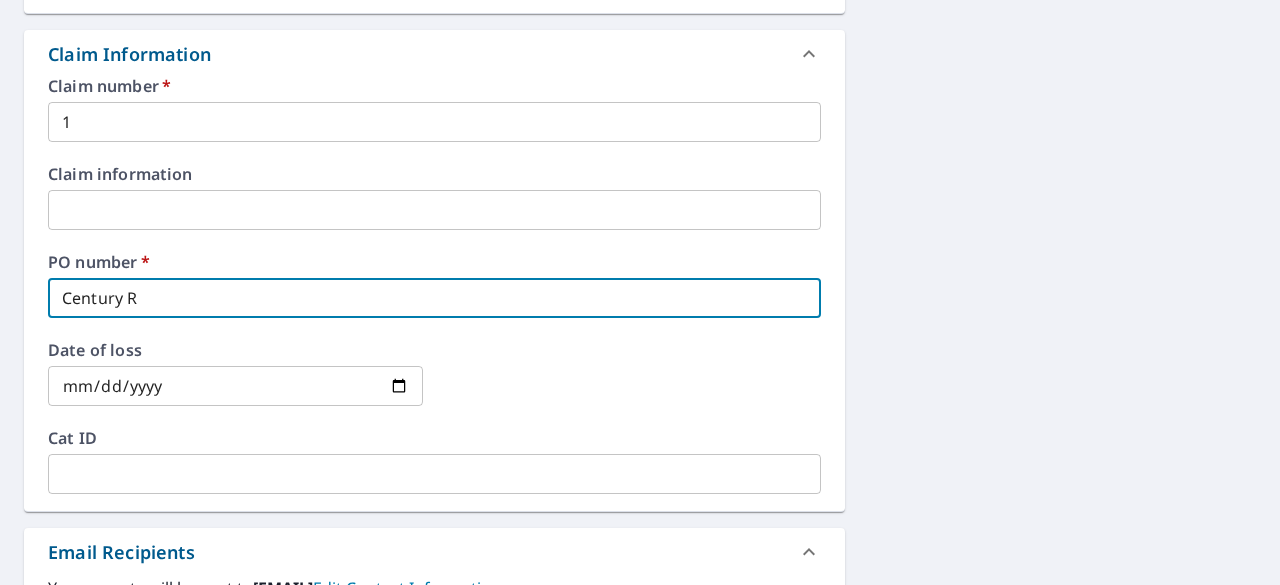 type on "x" 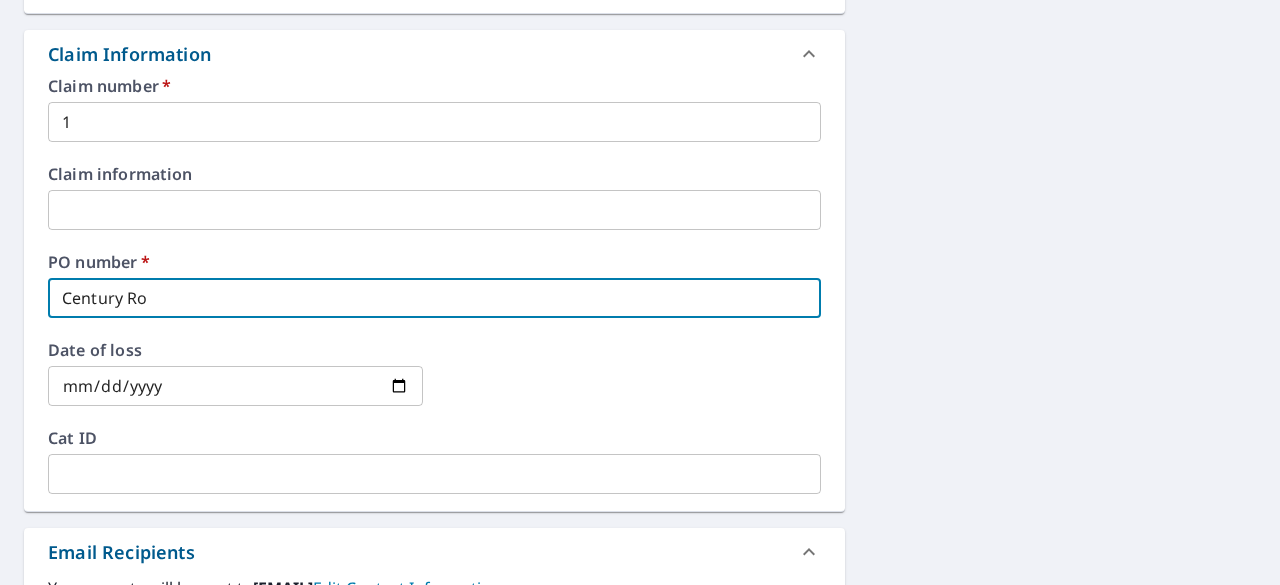 type on "x" 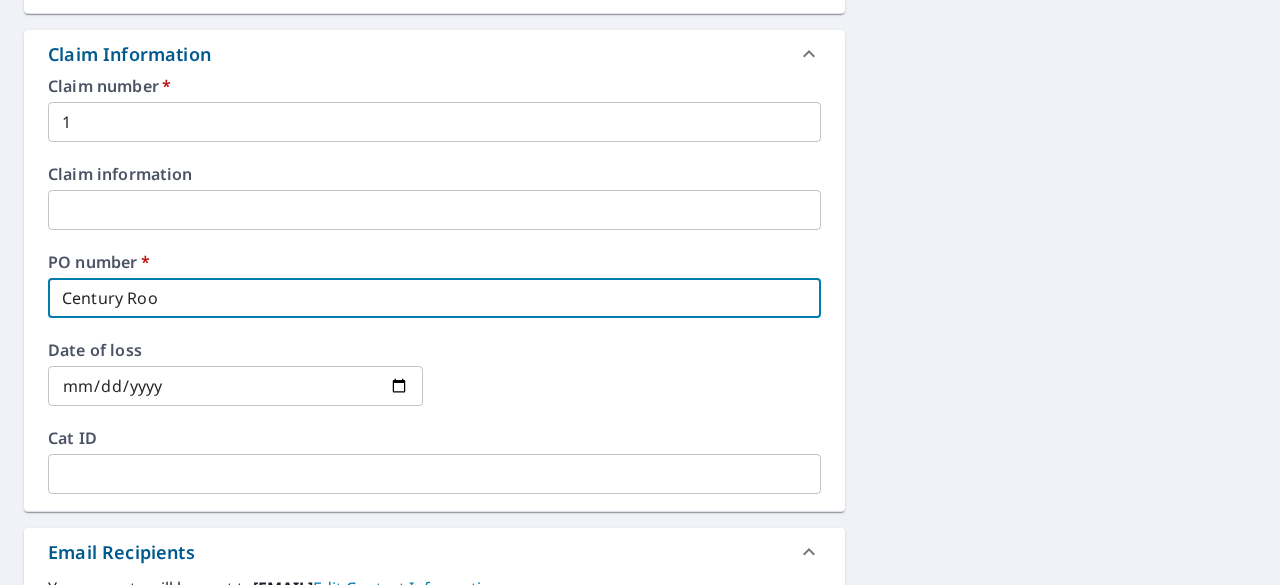 type on "Century Roof" 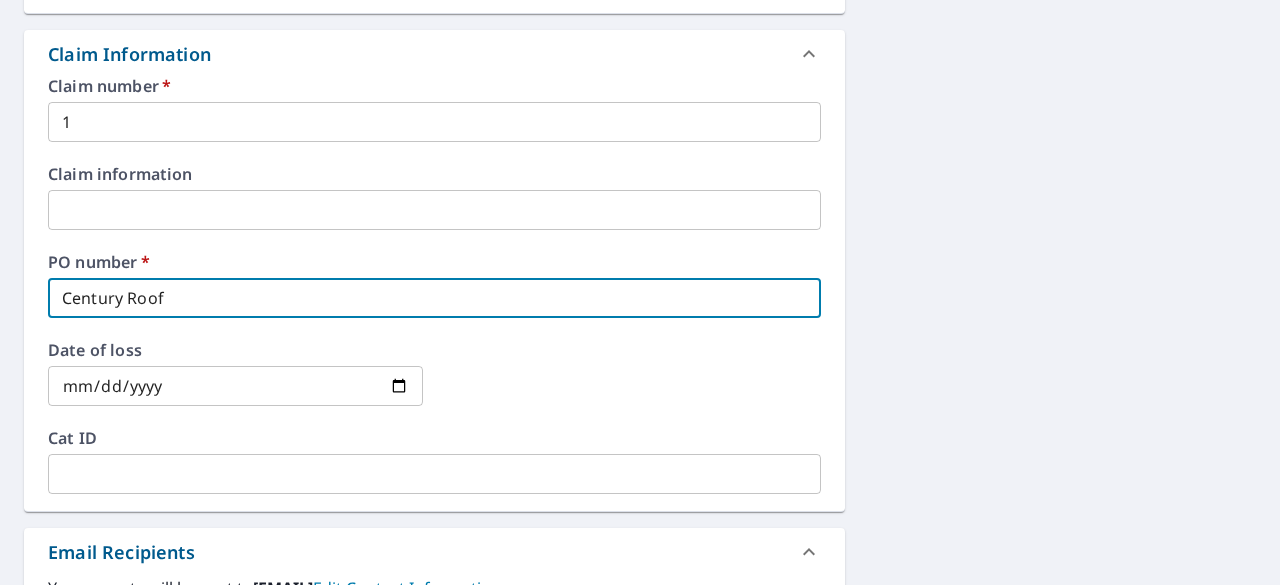 type on "x" 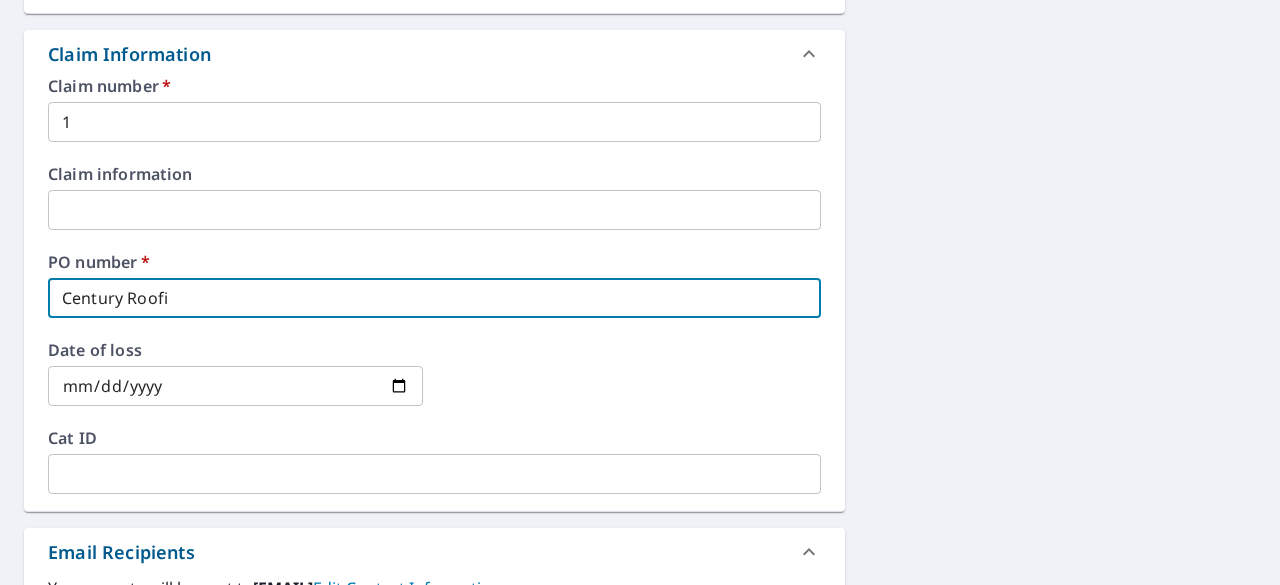 type on "x" 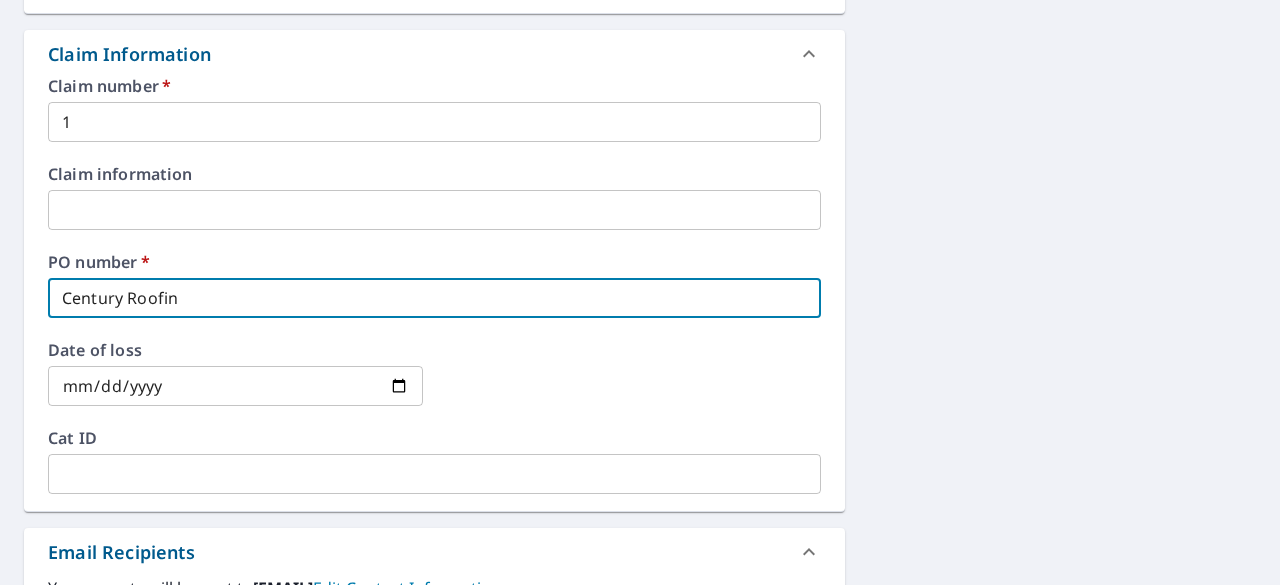 type on "x" 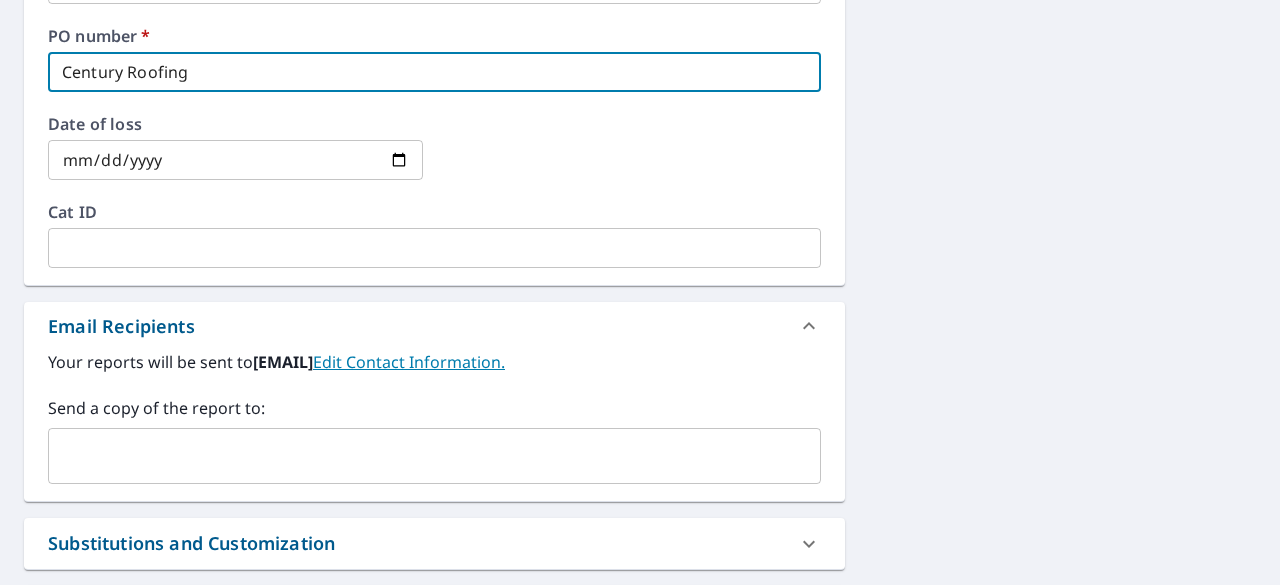 scroll, scrollTop: 922, scrollLeft: 0, axis: vertical 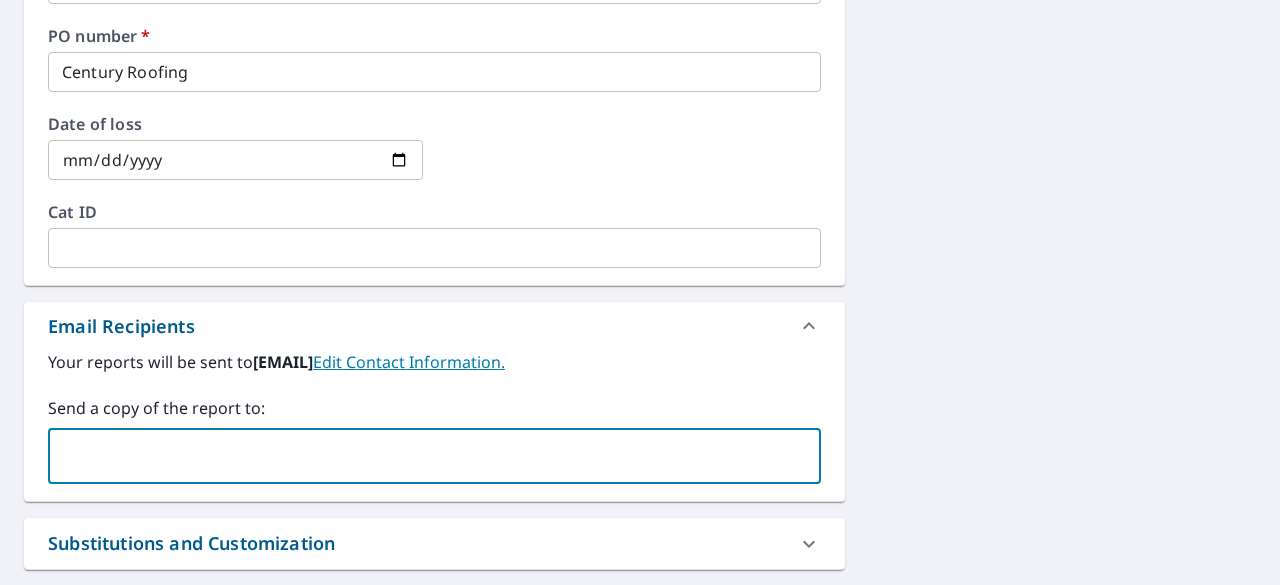type on "jeremy.swindle@amroofing.com" 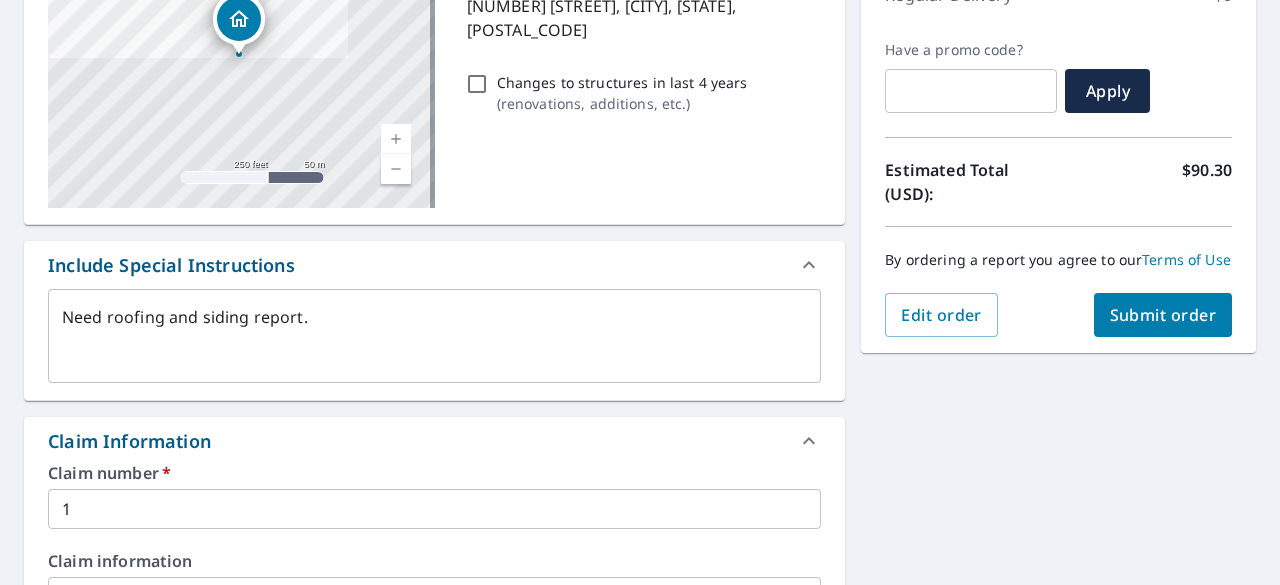 scroll, scrollTop: 310, scrollLeft: 0, axis: vertical 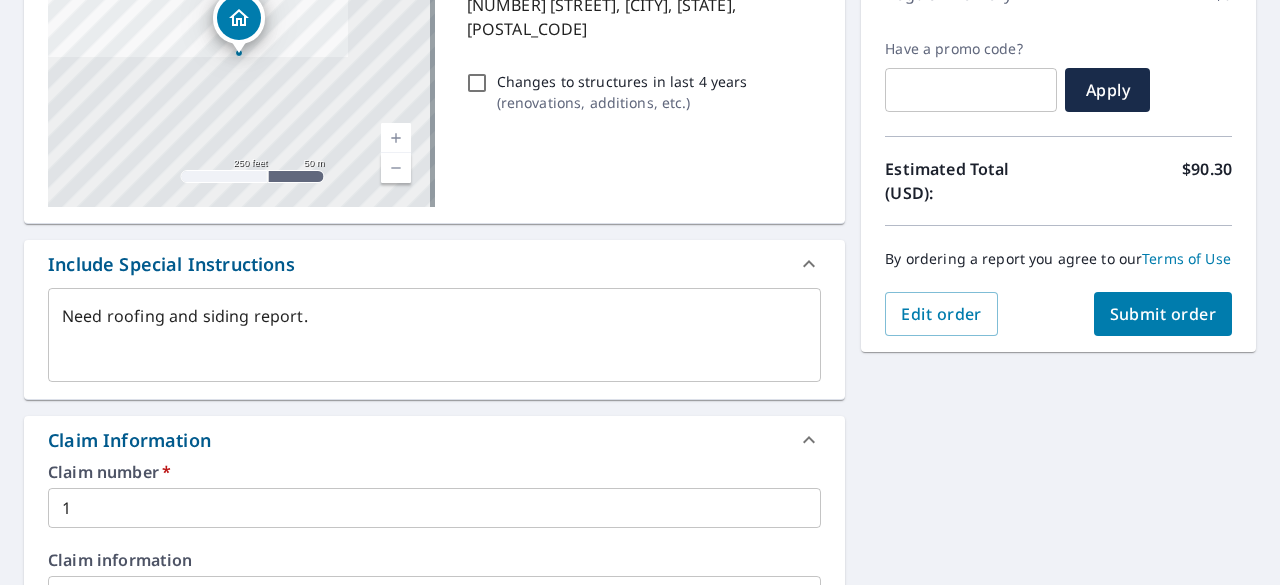 type on "x" 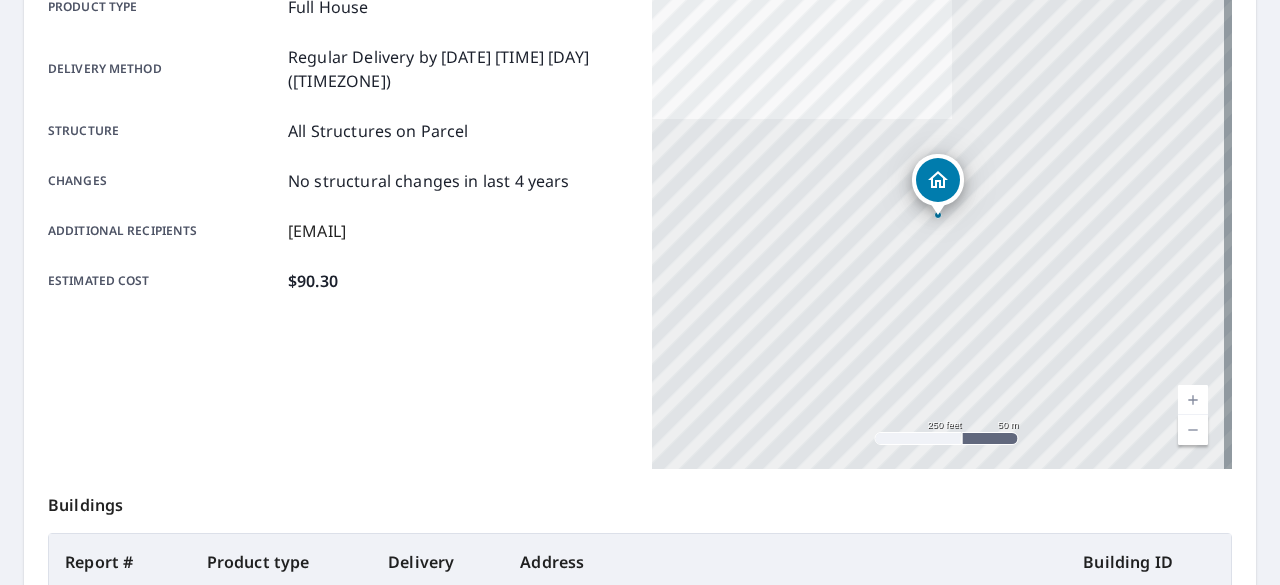 scroll, scrollTop: 0, scrollLeft: 0, axis: both 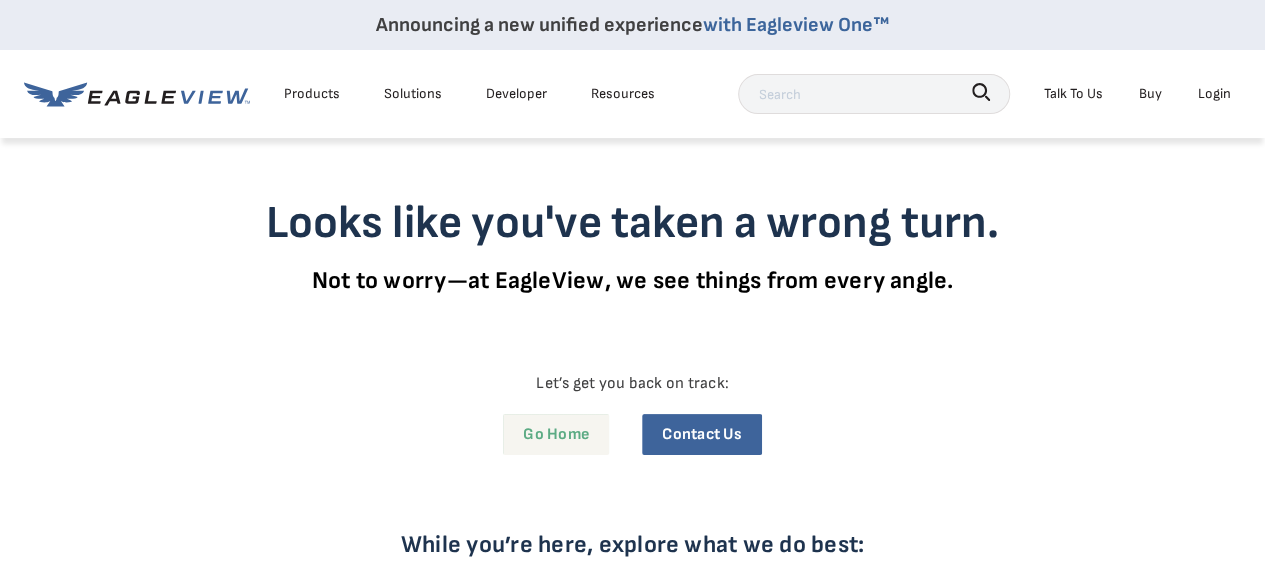 click on "Go Home" at bounding box center (556, 434) 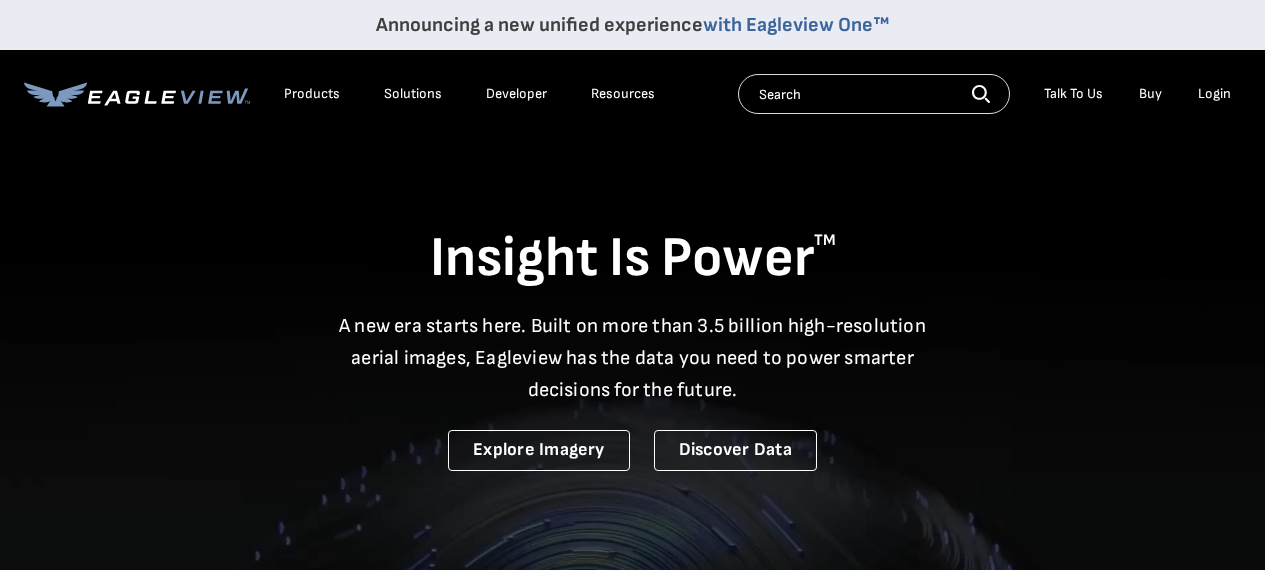 scroll, scrollTop: 0, scrollLeft: 0, axis: both 